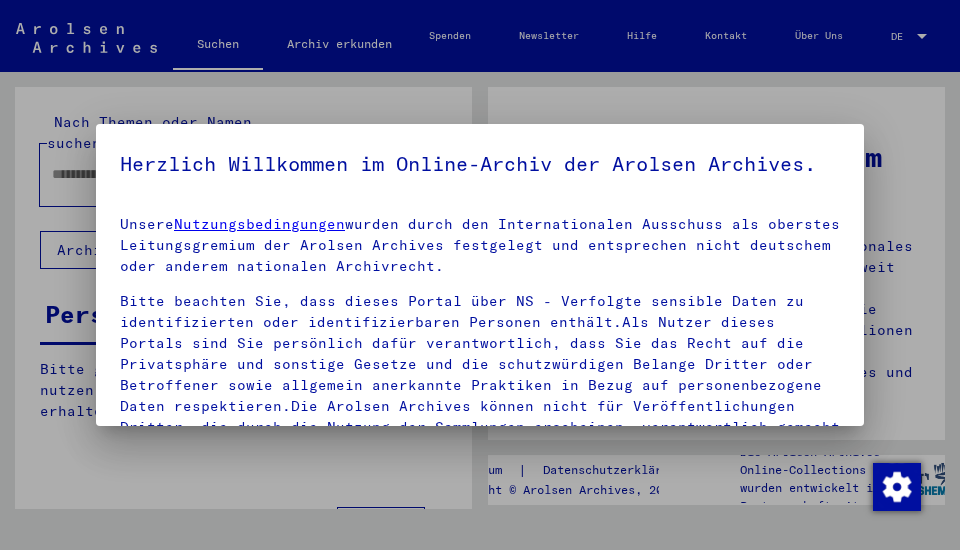 scroll, scrollTop: 0, scrollLeft: 0, axis: both 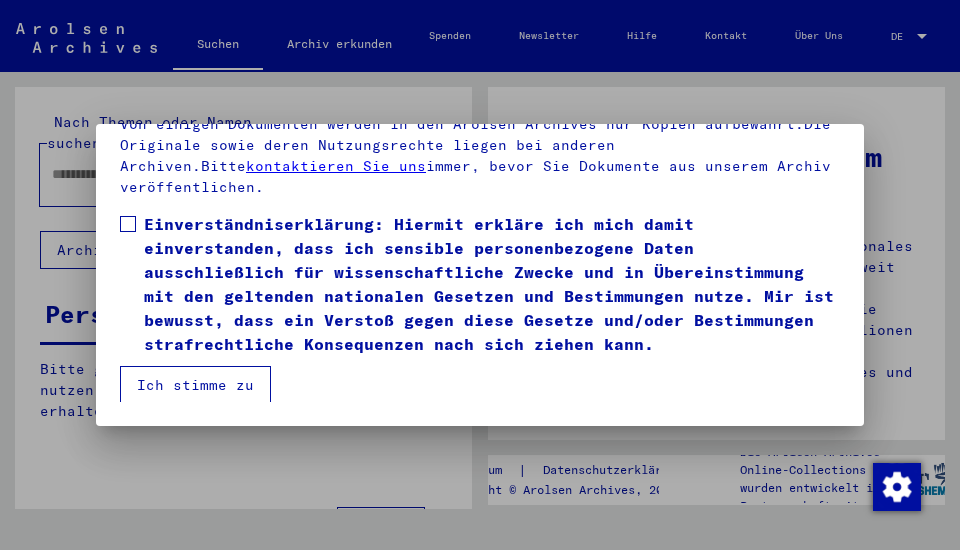 click at bounding box center (128, 224) 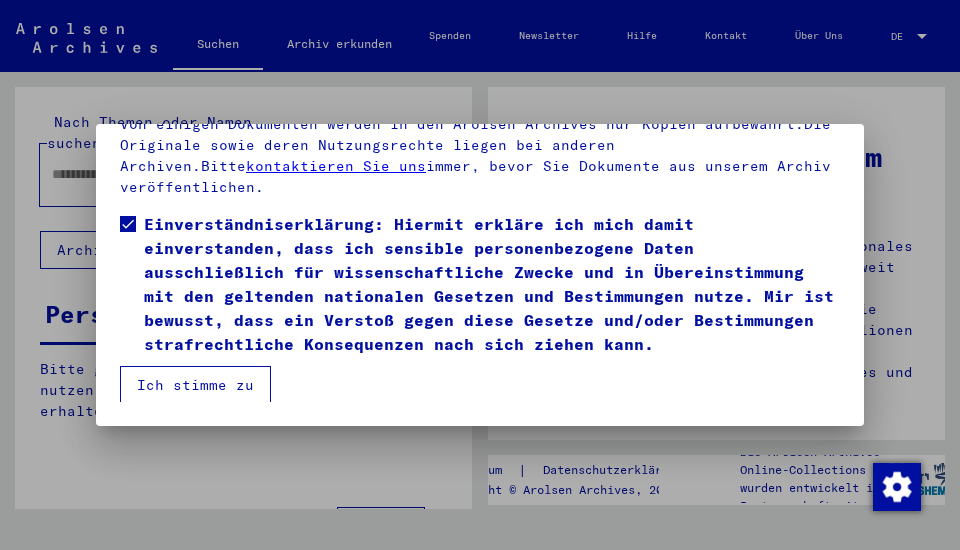 click on "Ich stimme zu" at bounding box center (195, 385) 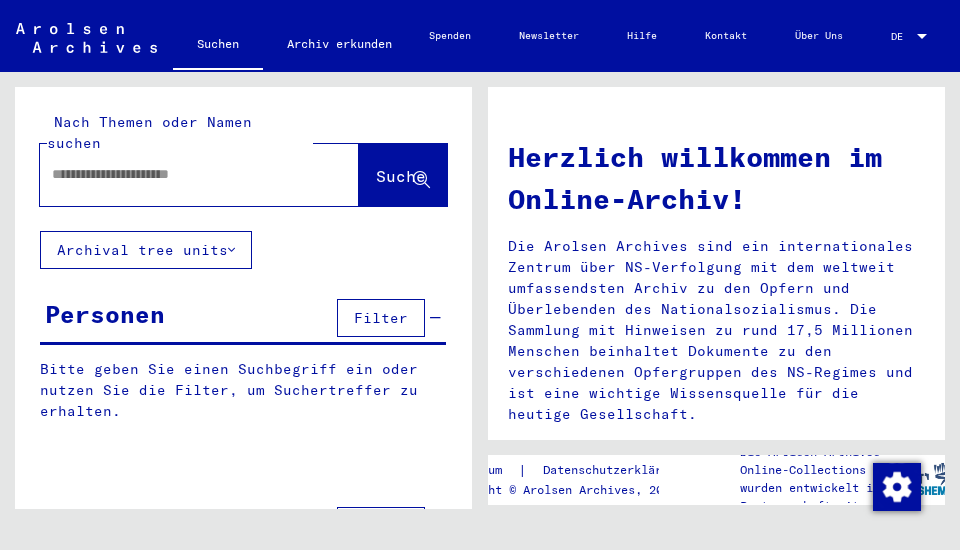 click at bounding box center (175, 174) 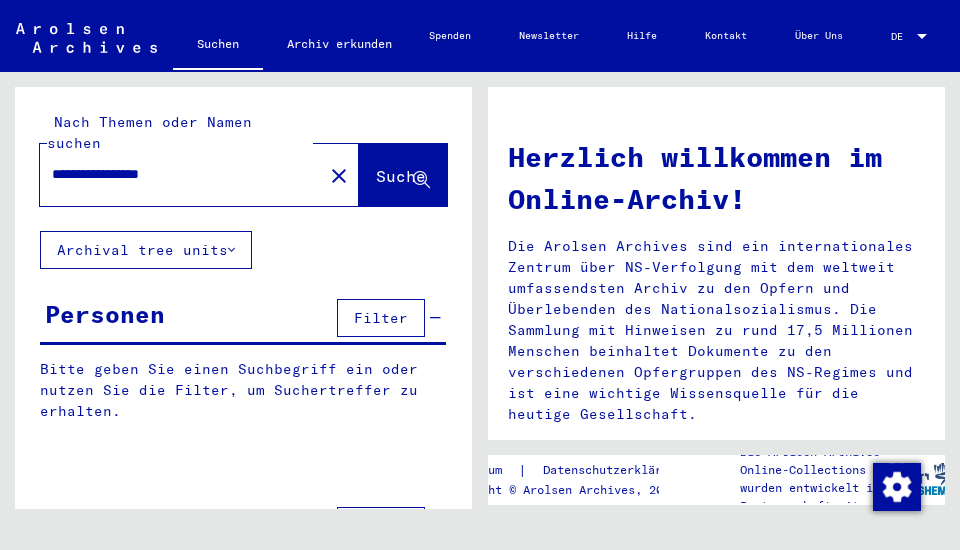 type on "**********" 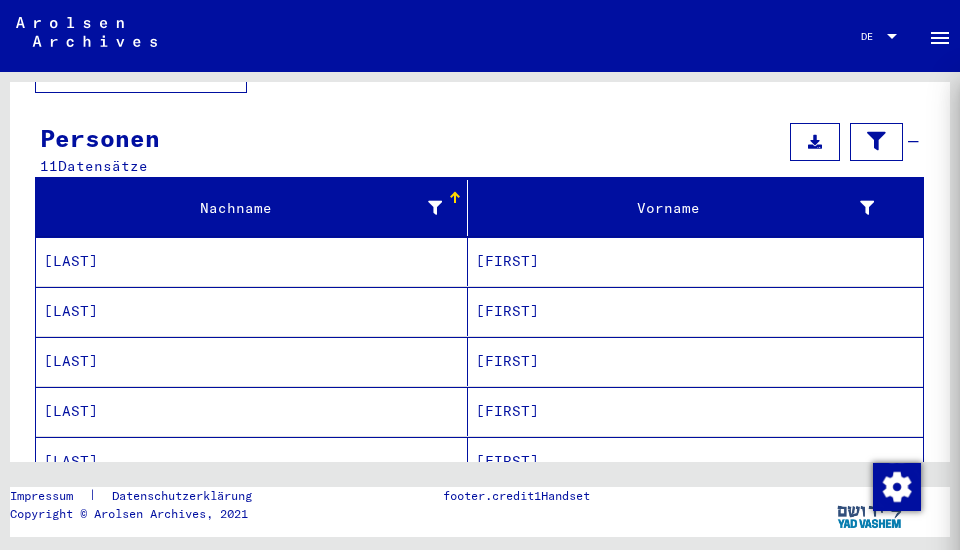 scroll, scrollTop: 181, scrollLeft: 0, axis: vertical 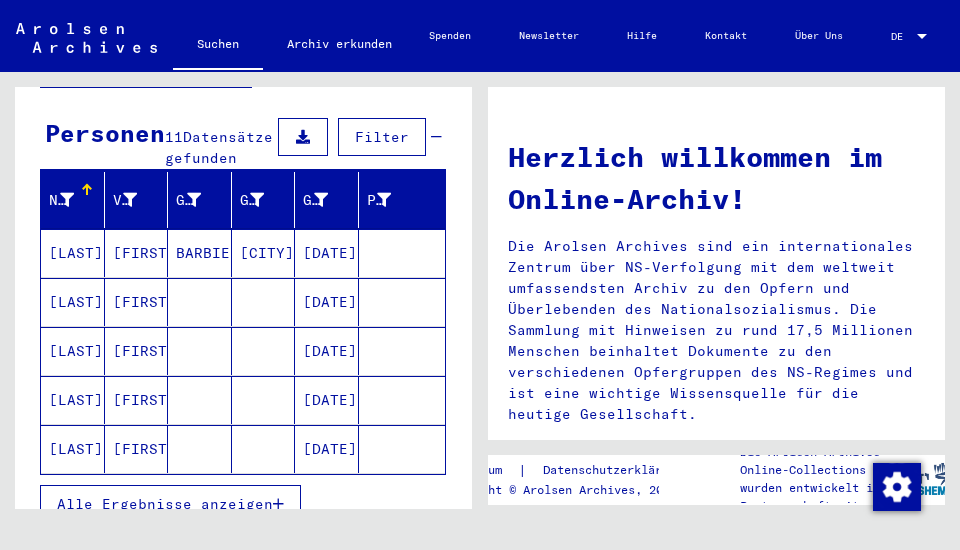 click on "[LAST]" at bounding box center (73, 351) 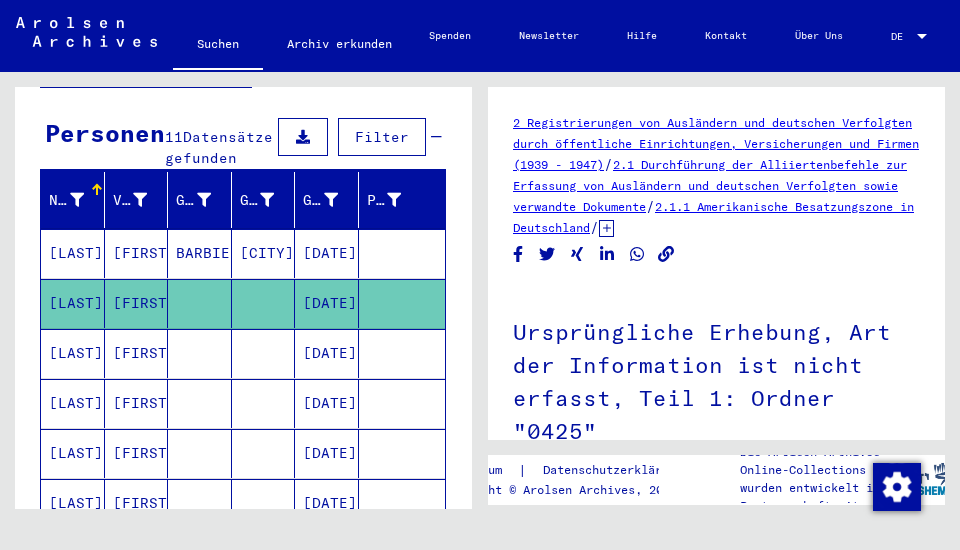 scroll, scrollTop: 0, scrollLeft: 0, axis: both 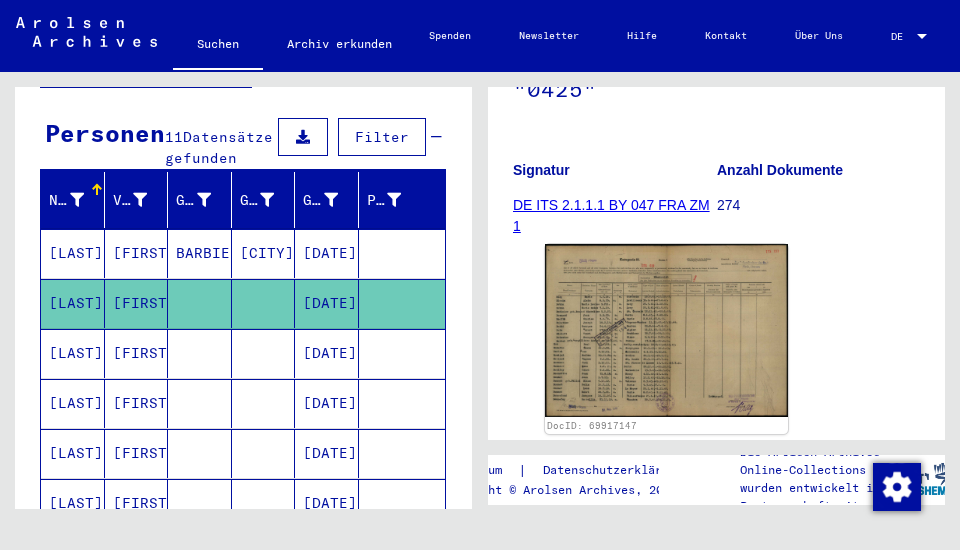 click on "[FIRST]" at bounding box center (137, 403) 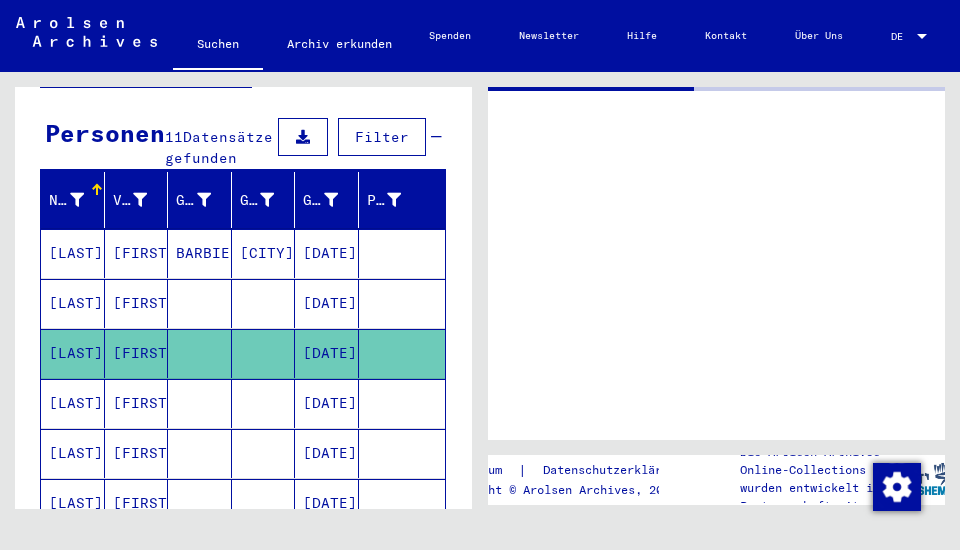 scroll, scrollTop: 0, scrollLeft: 0, axis: both 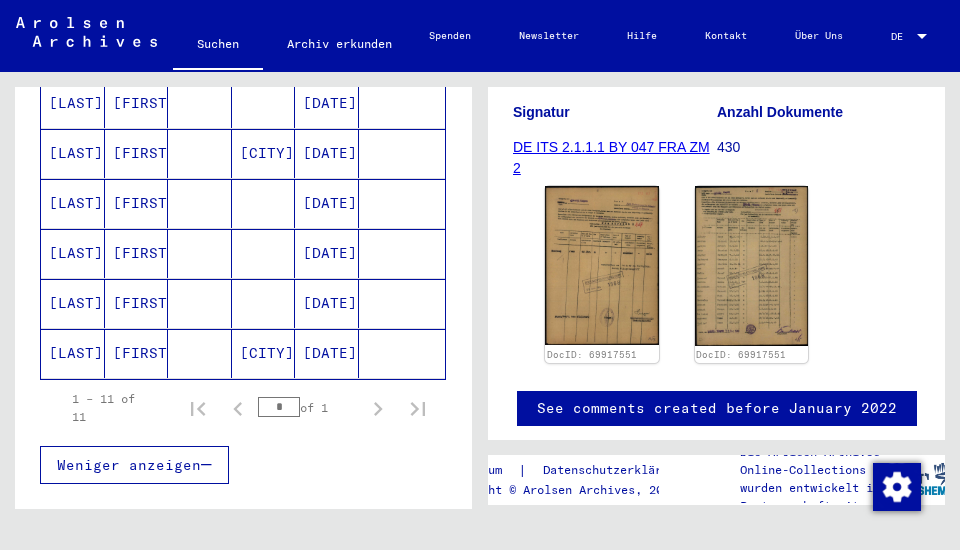 click on "[FIRST]" at bounding box center [137, 203] 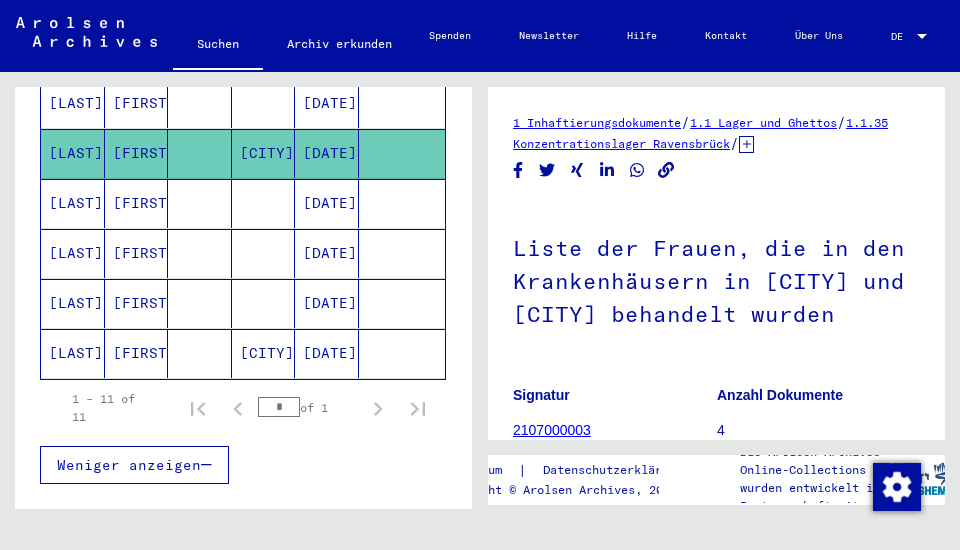 scroll, scrollTop: 0, scrollLeft: 0, axis: both 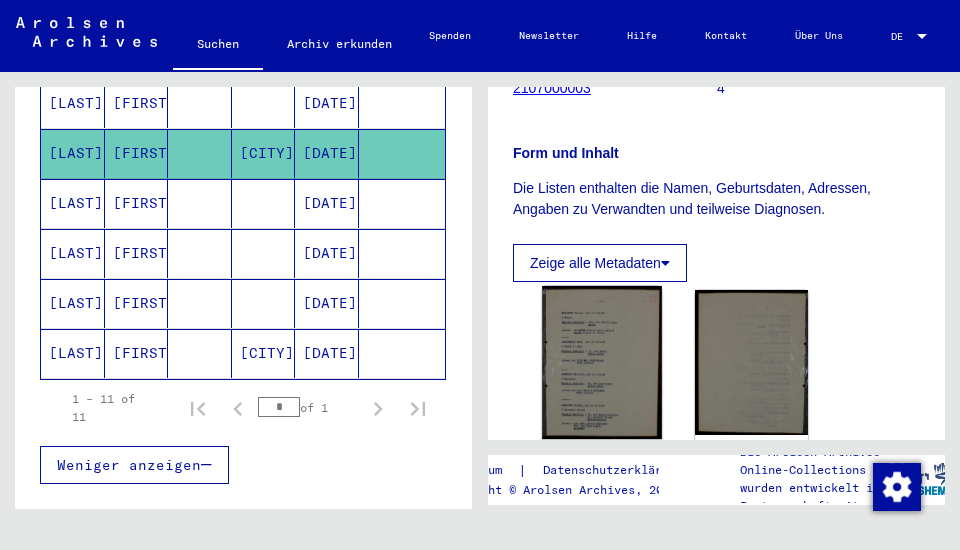click 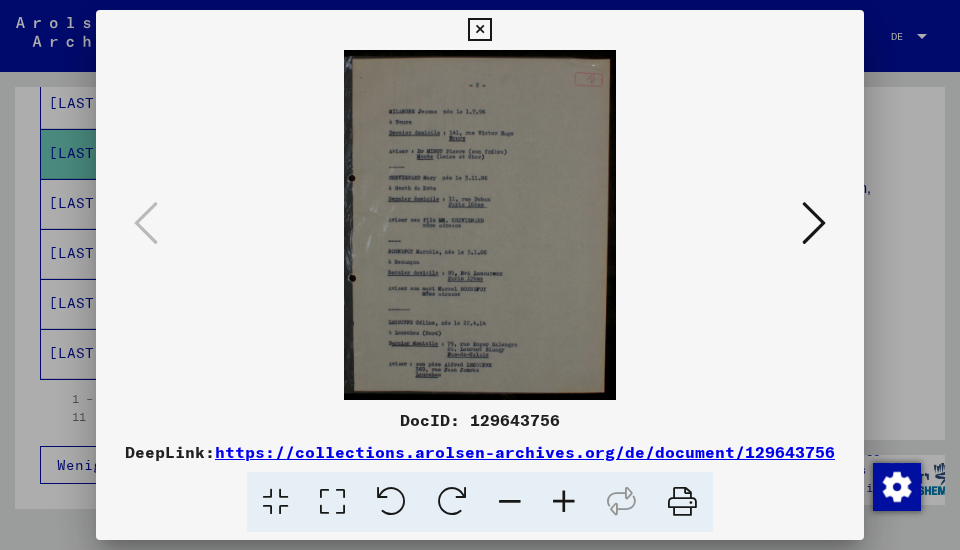 click at bounding box center (479, 30) 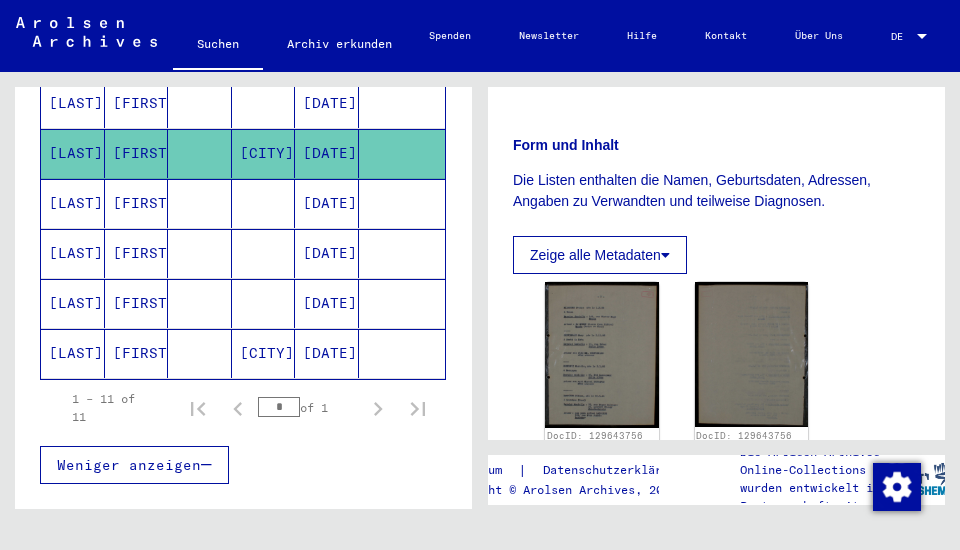 scroll, scrollTop: 400, scrollLeft: 0, axis: vertical 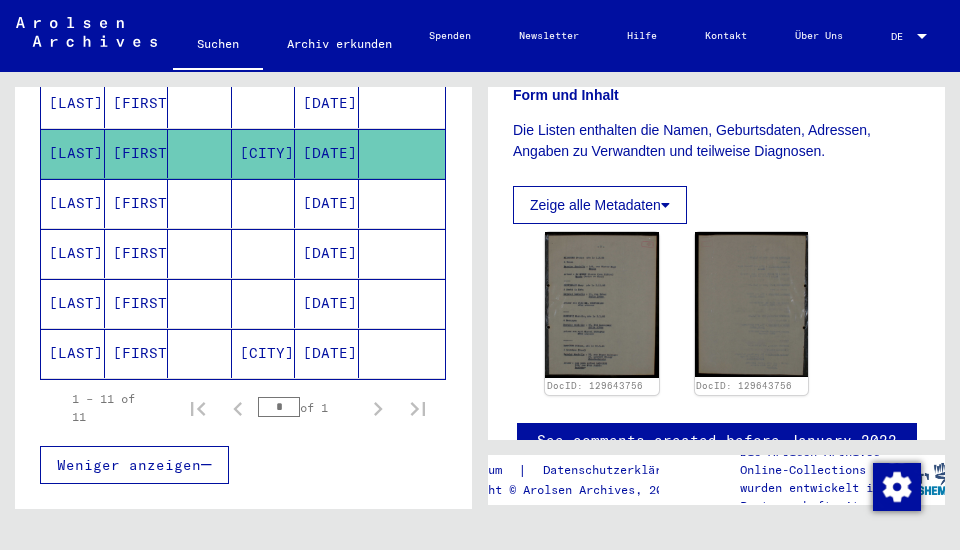 click on "[FIRST]" at bounding box center [137, 253] 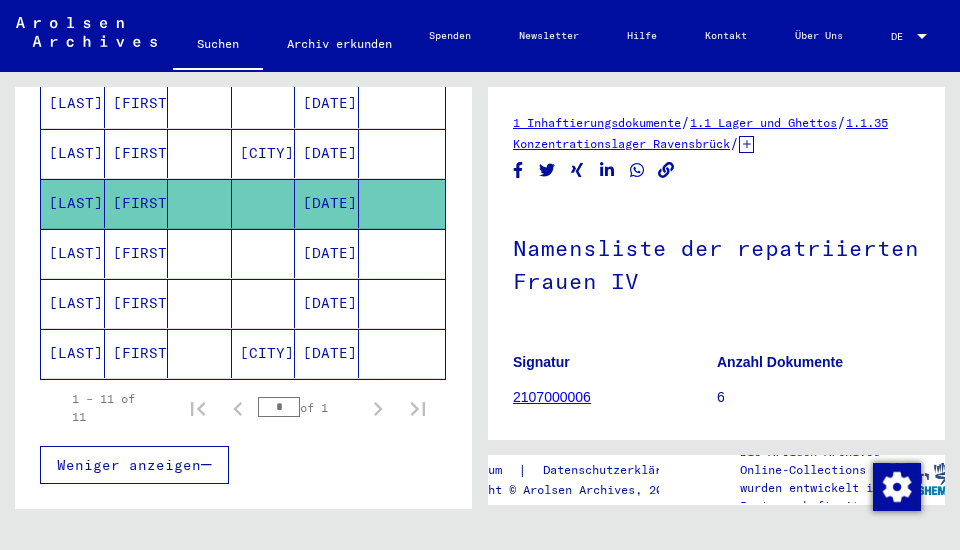 scroll, scrollTop: 0, scrollLeft: 0, axis: both 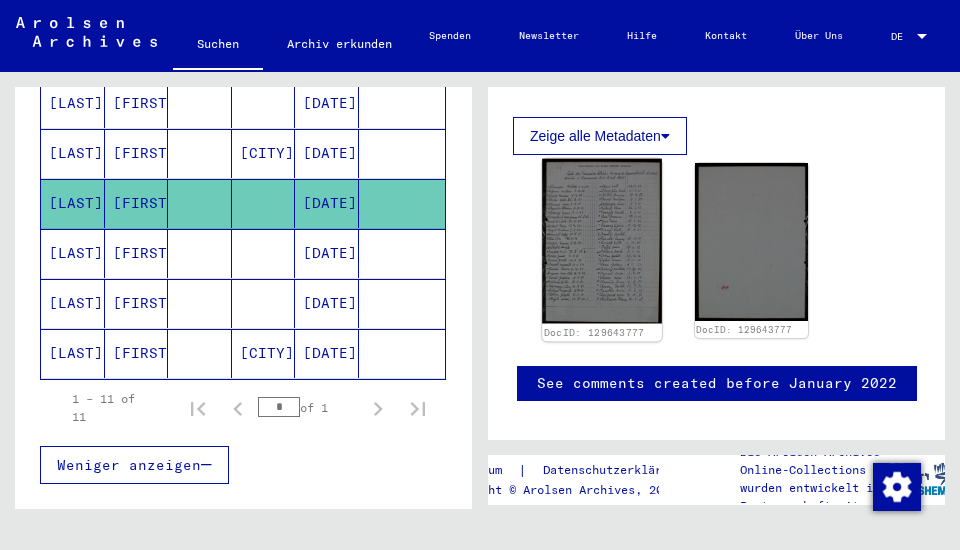 click 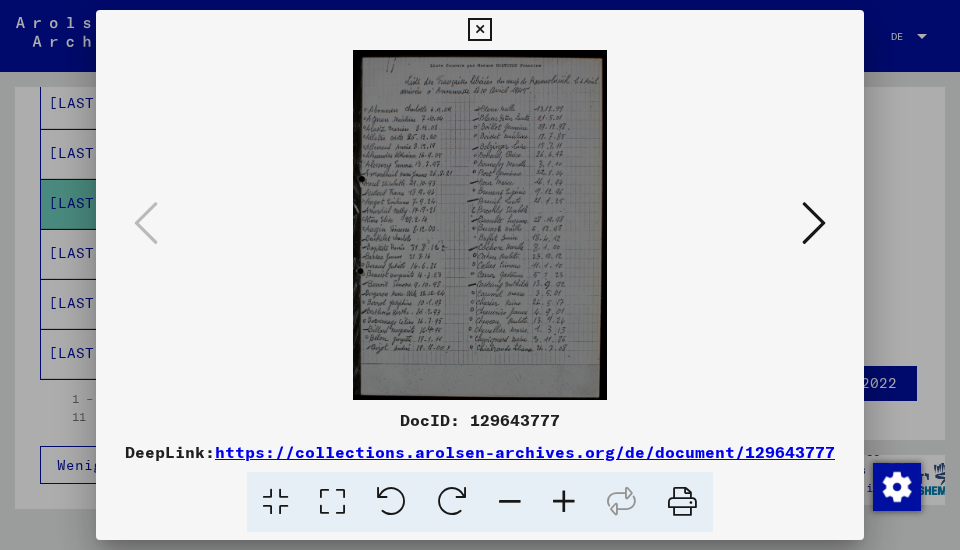 click at bounding box center (479, 30) 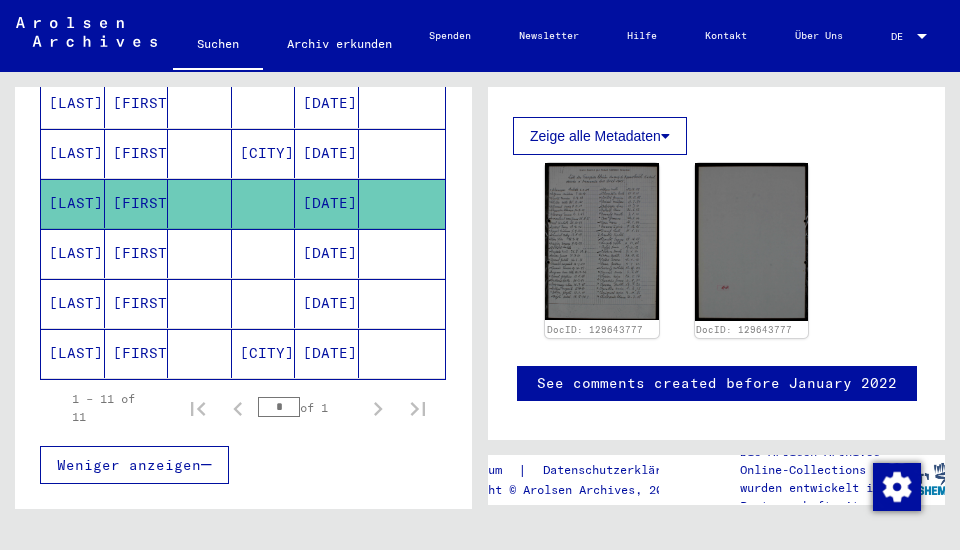 click at bounding box center [200, 303] 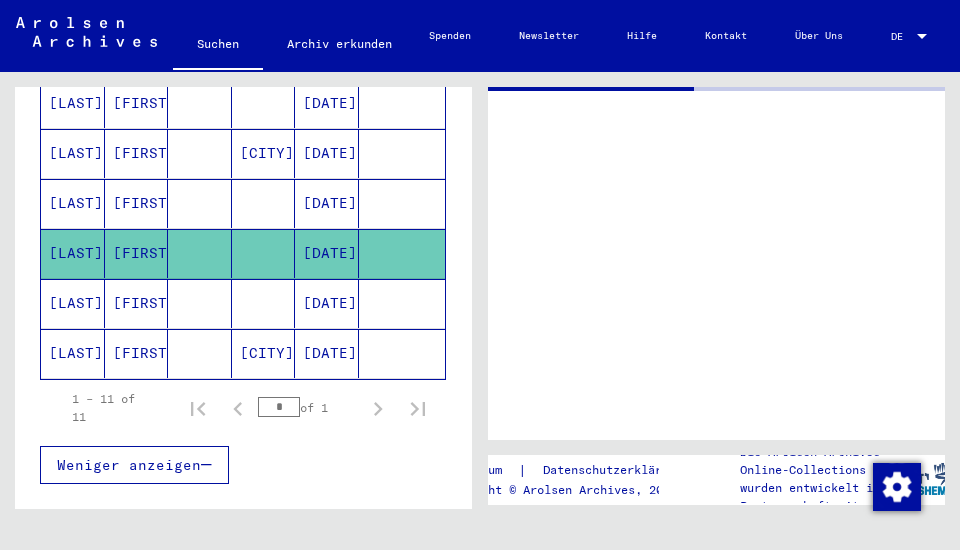 scroll, scrollTop: 0, scrollLeft: 0, axis: both 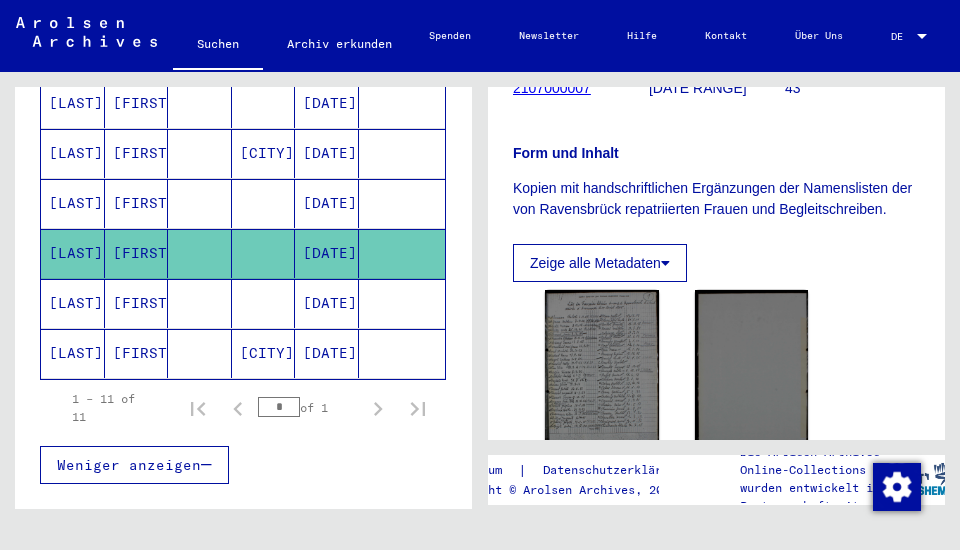 click on "[FIRST]" at bounding box center (137, 353) 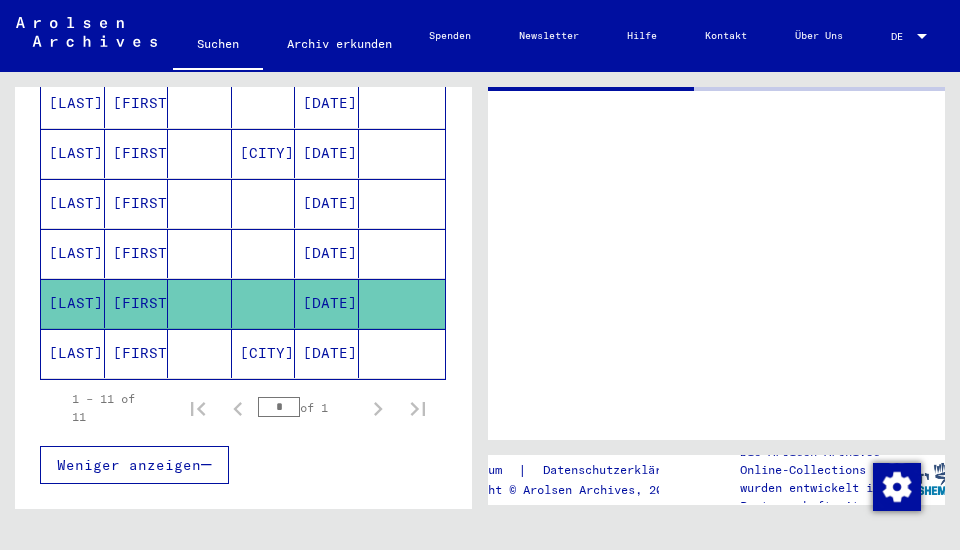scroll, scrollTop: 0, scrollLeft: 0, axis: both 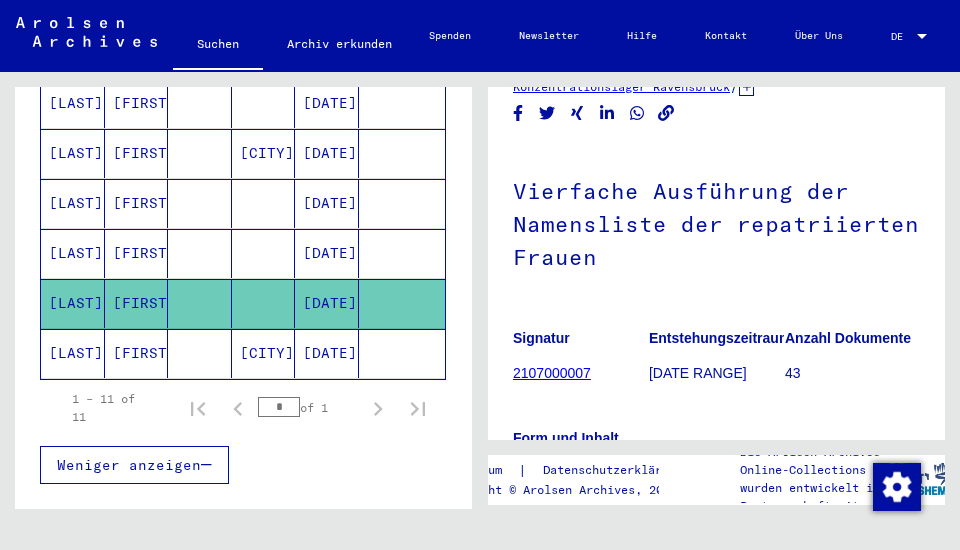 click on "[FIRST]" 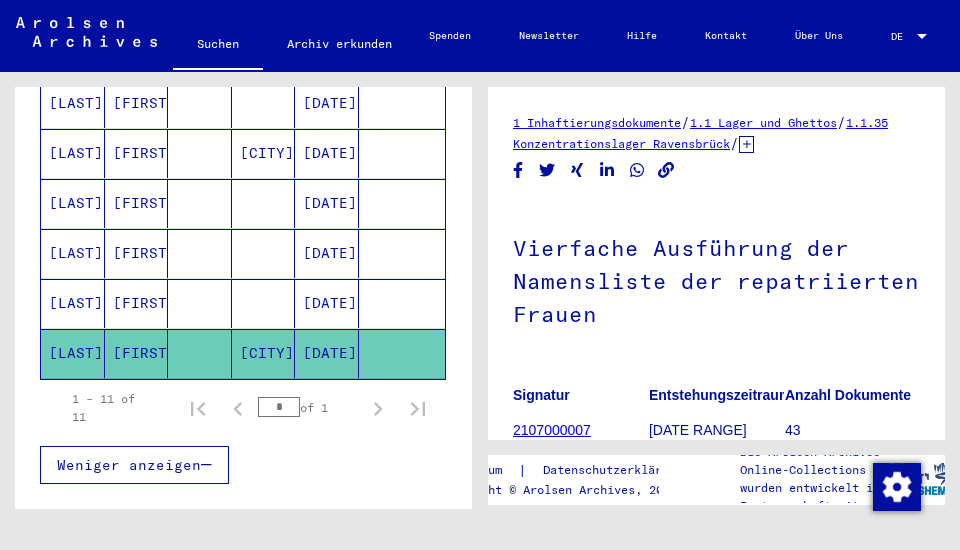 scroll, scrollTop: 0, scrollLeft: 0, axis: both 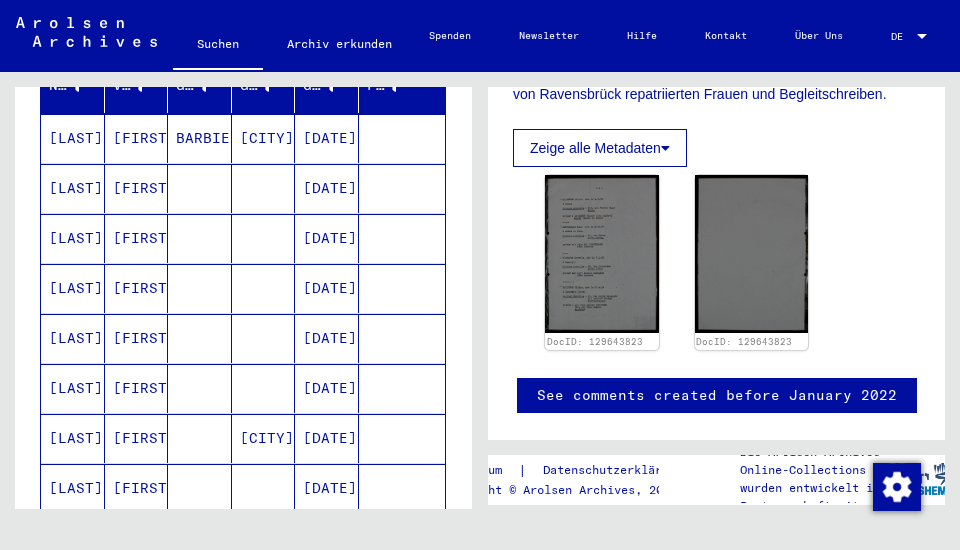 click on "[LAST]" at bounding box center (73, 188) 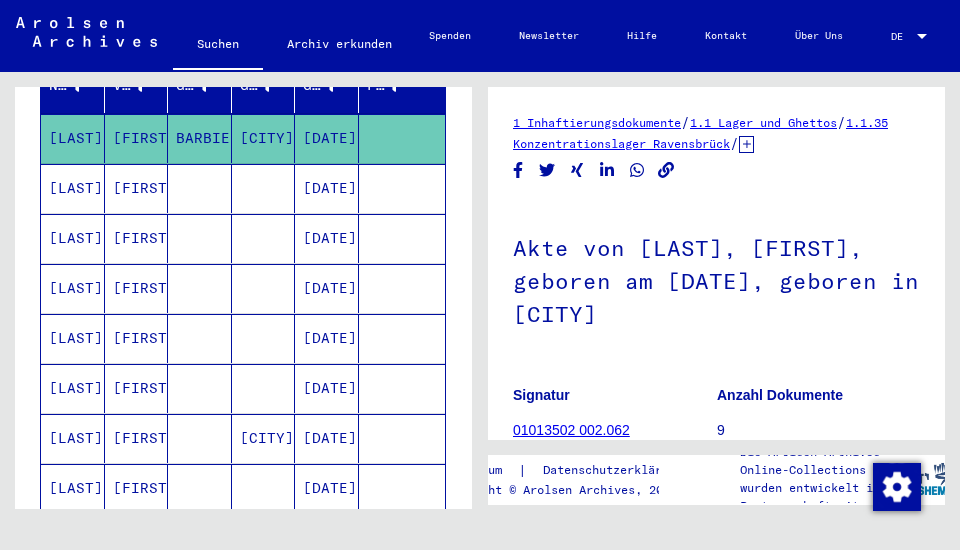 scroll, scrollTop: 0, scrollLeft: 0, axis: both 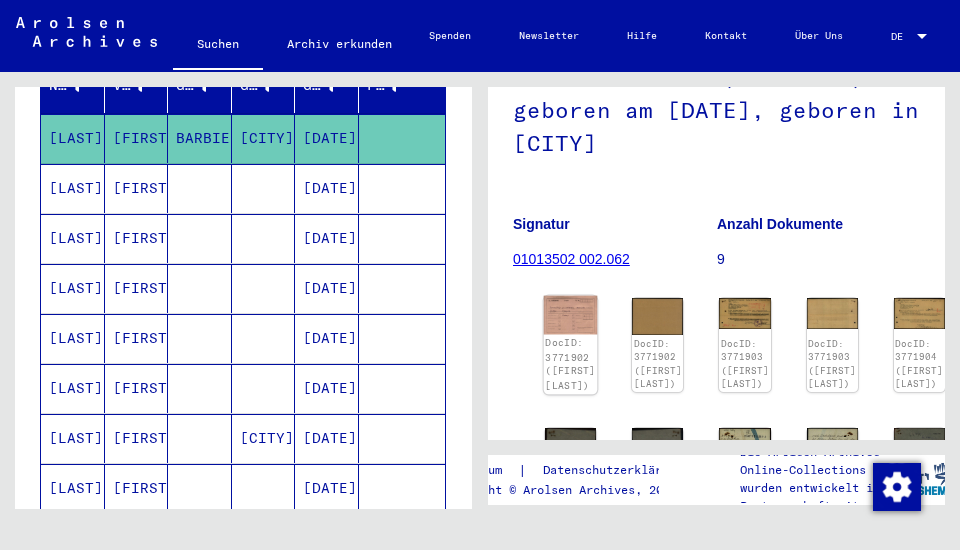 click on "DocID: 3771902 ([FIRST] [LAST])" 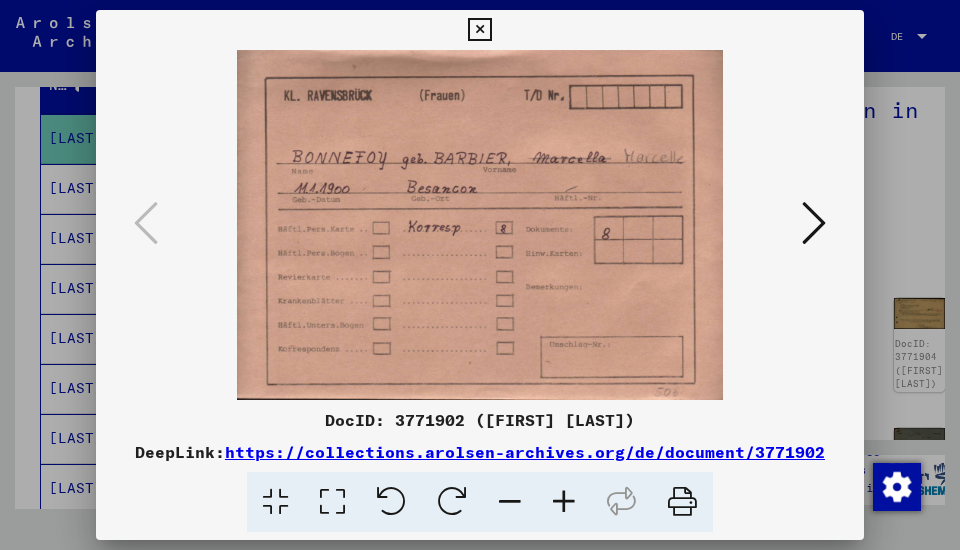click at bounding box center [814, 223] 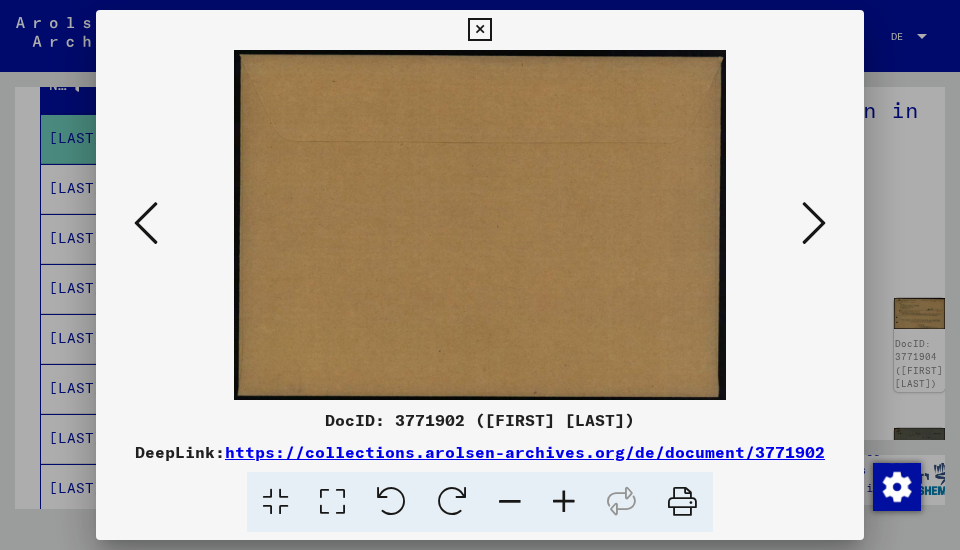 click at bounding box center [814, 223] 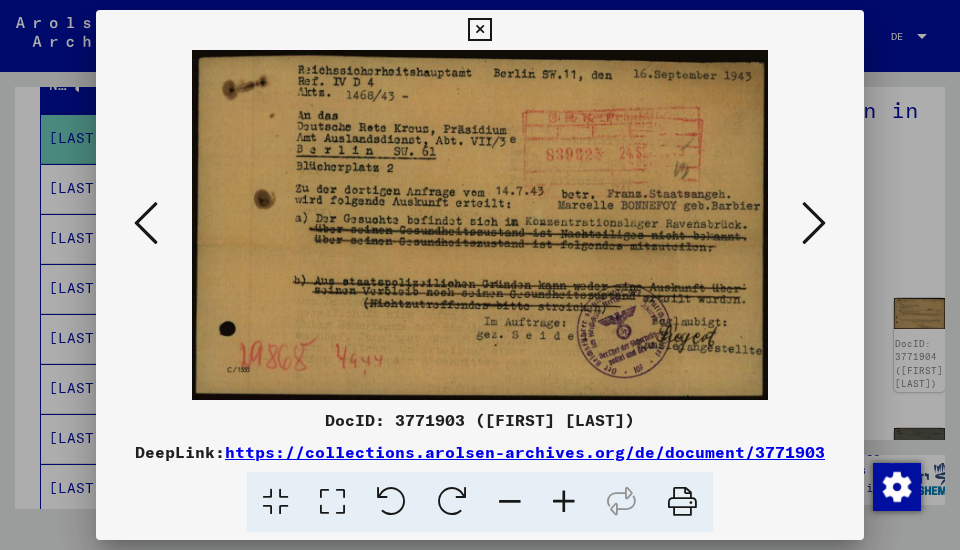 click at bounding box center [480, 225] 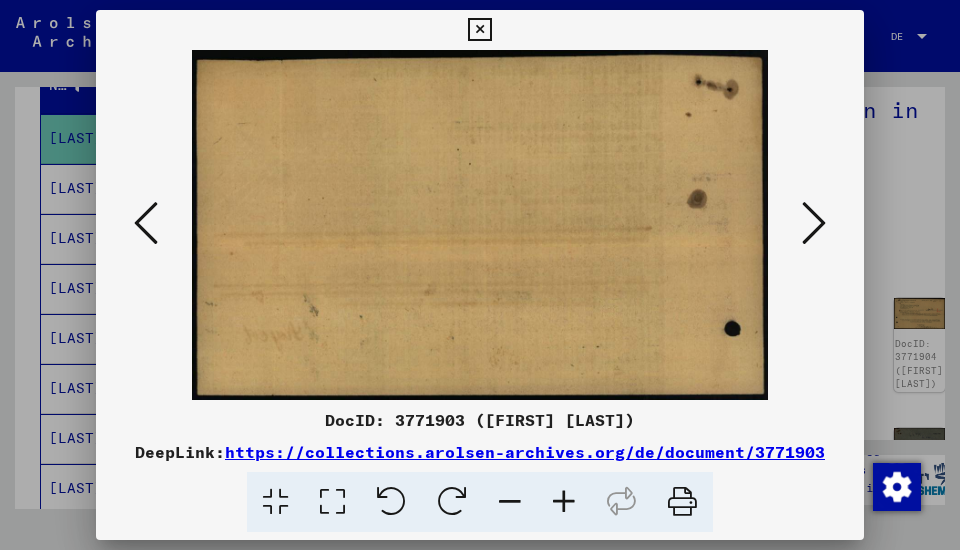 click at bounding box center (814, 223) 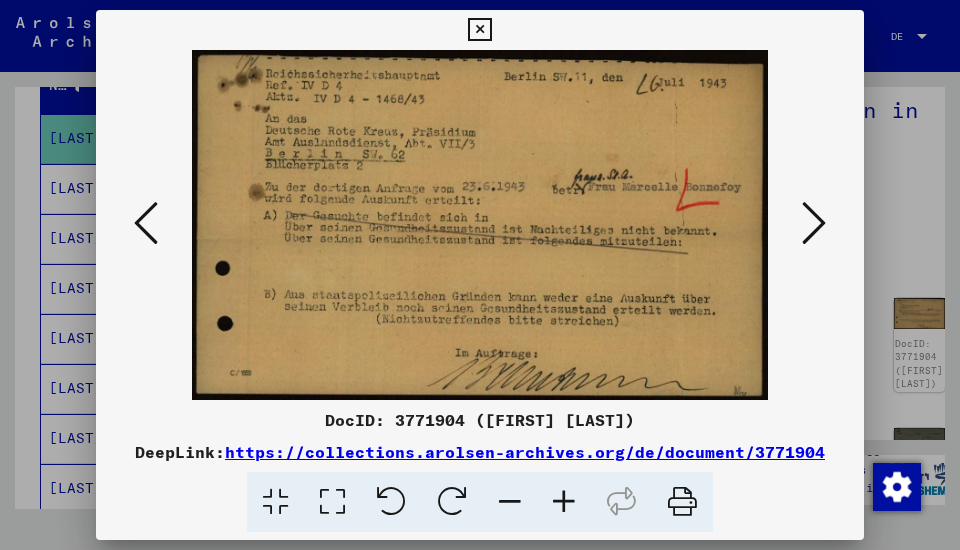 click at bounding box center (814, 223) 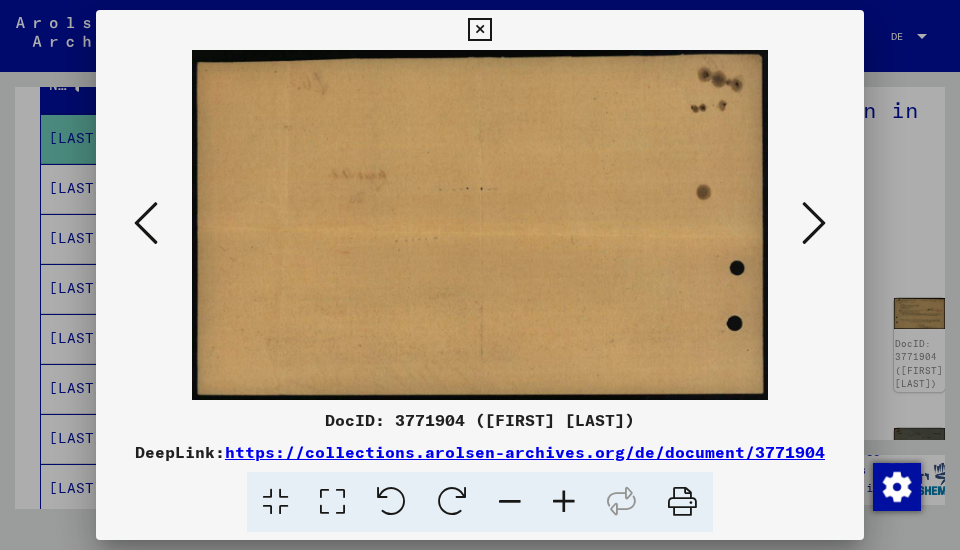 click at bounding box center [814, 223] 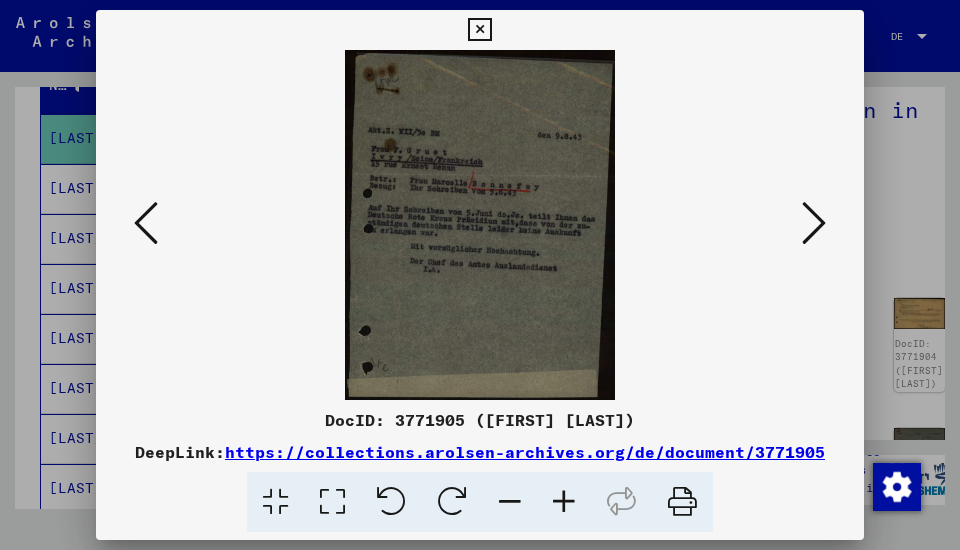click at bounding box center [814, 223] 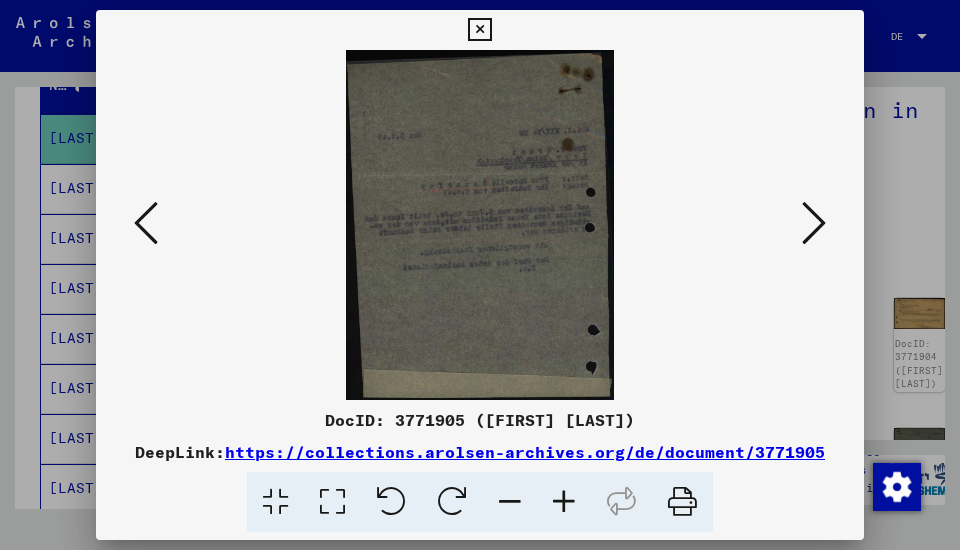 click at bounding box center (814, 223) 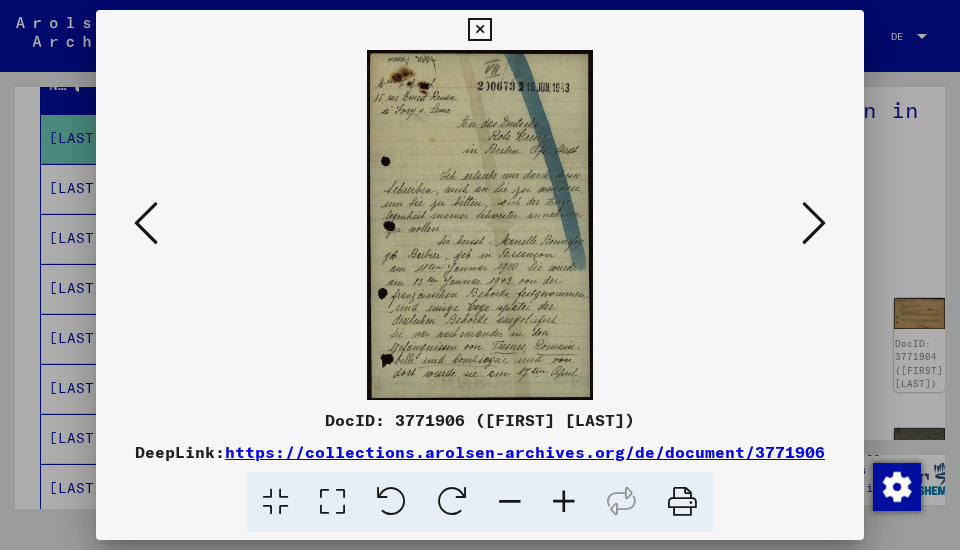 click at bounding box center (814, 223) 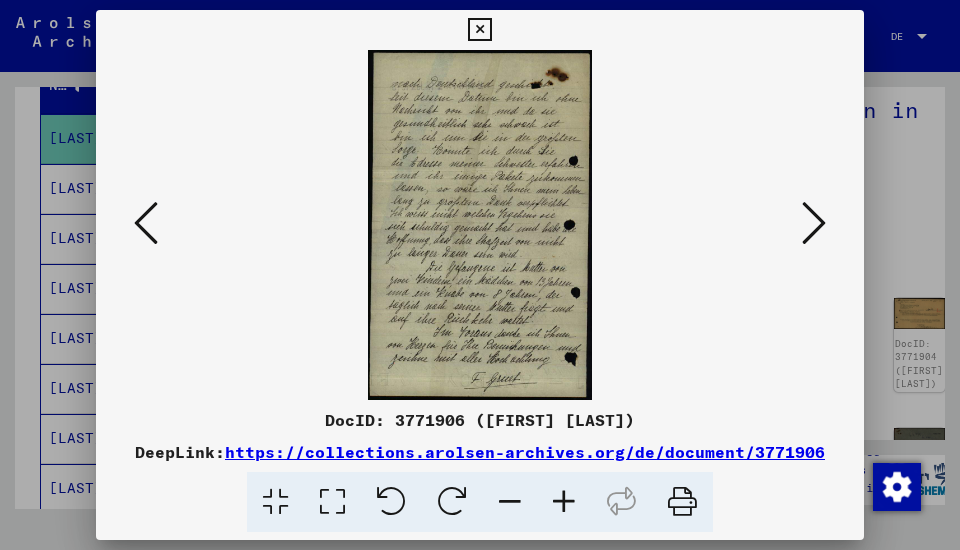 click at bounding box center (480, 225) 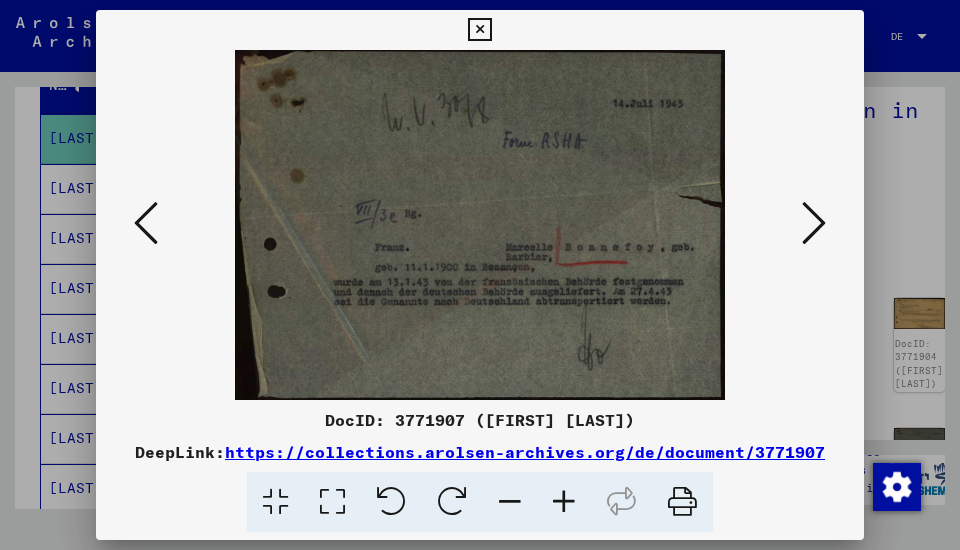 drag, startPoint x: 481, startPoint y: 143, endPoint x: 769, endPoint y: 348, distance: 353.50955 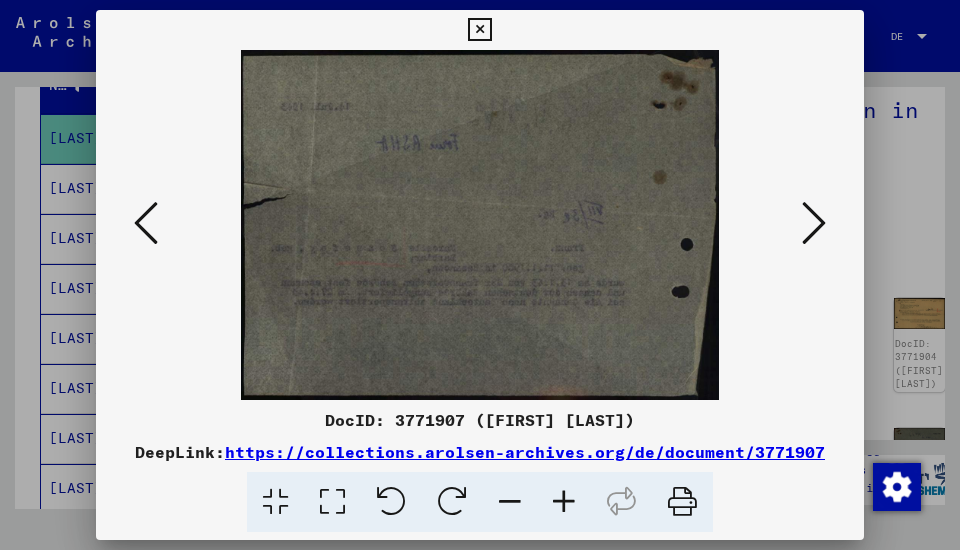 click at bounding box center (814, 223) 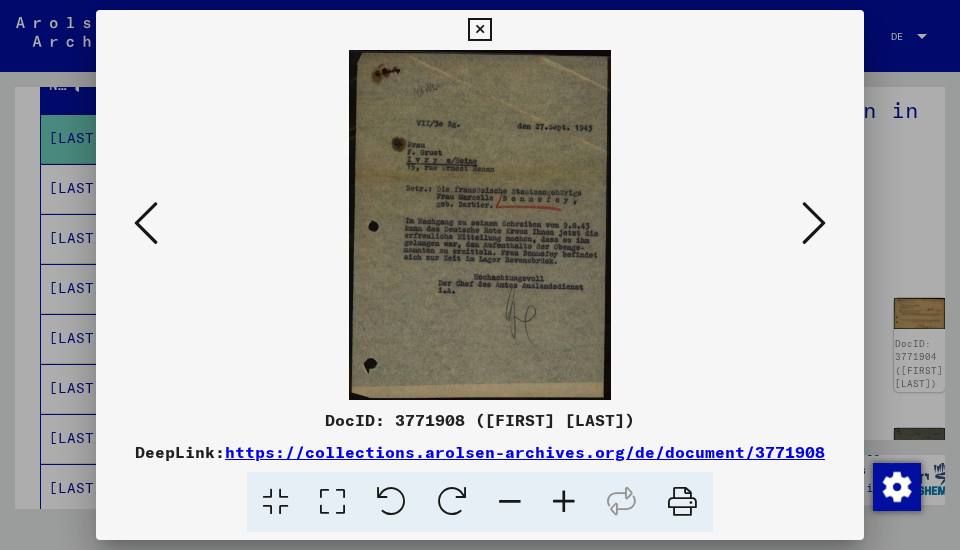 drag, startPoint x: 682, startPoint y: 310, endPoint x: 707, endPoint y: 304, distance: 25.70992 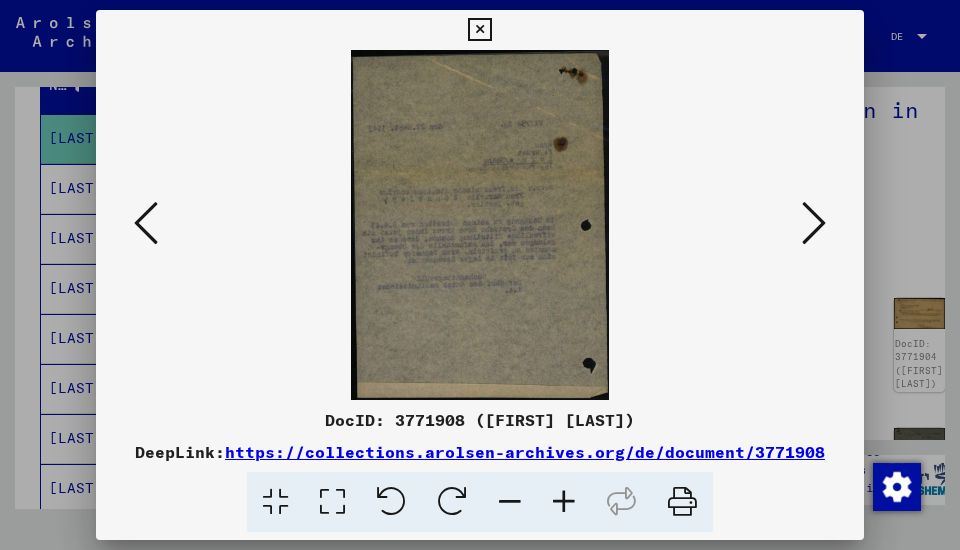 click at bounding box center (814, 223) 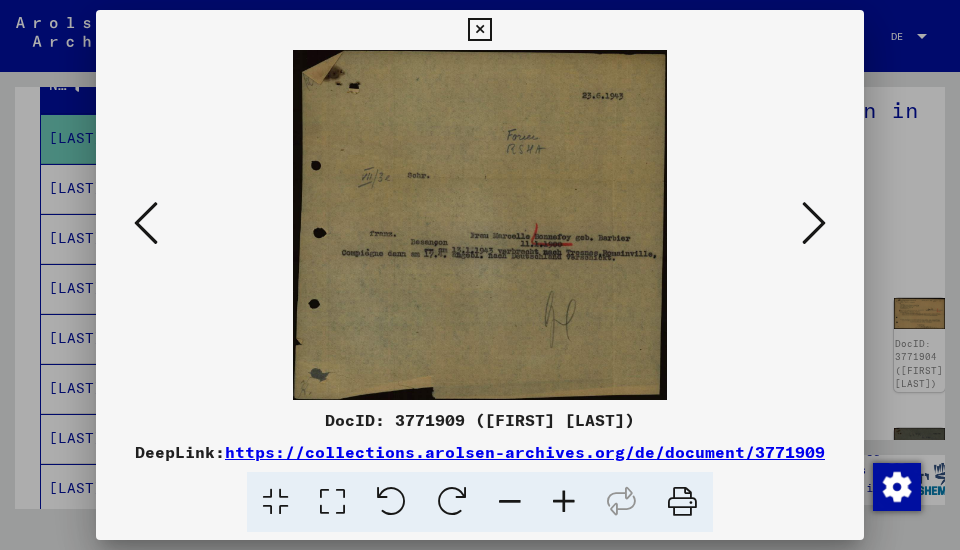 click at bounding box center (814, 223) 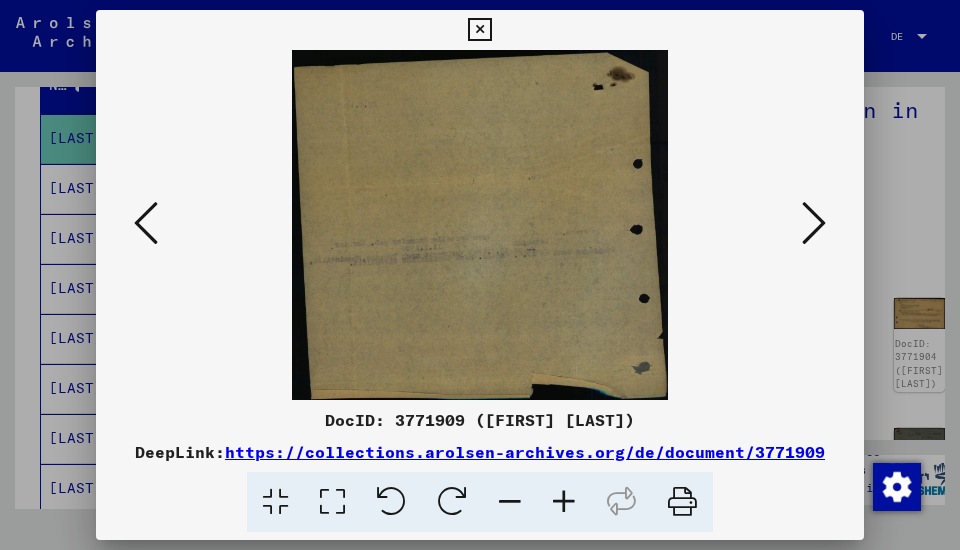 click at bounding box center [814, 223] 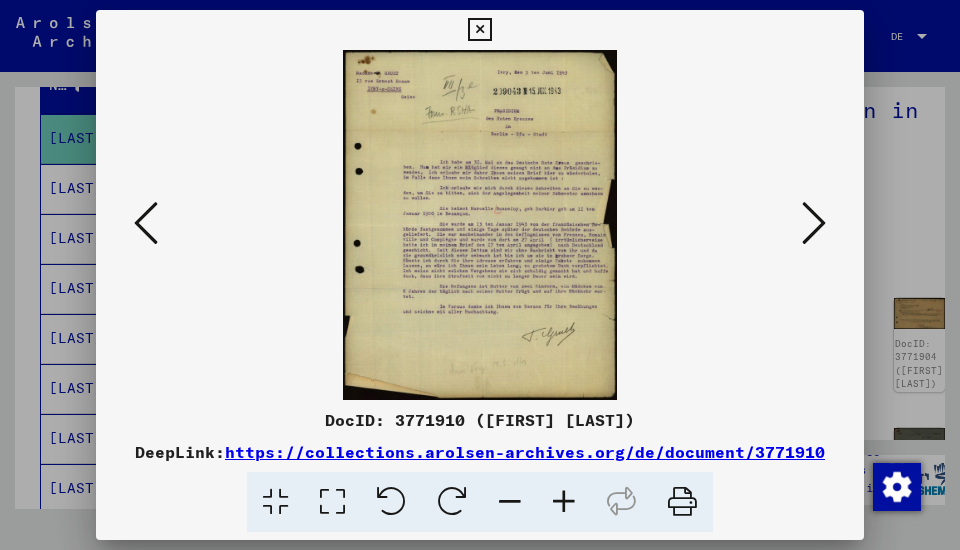 click at bounding box center [814, 223] 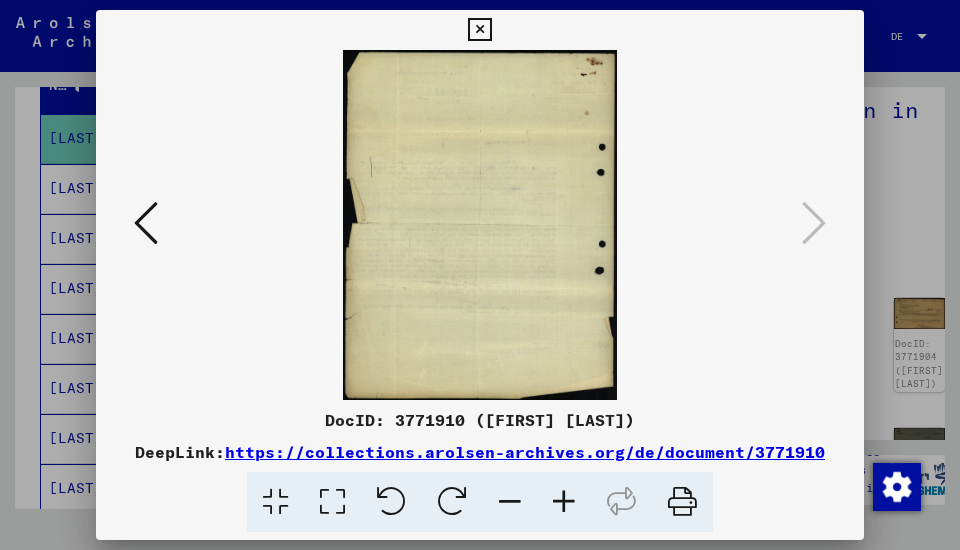 click at bounding box center [479, 30] 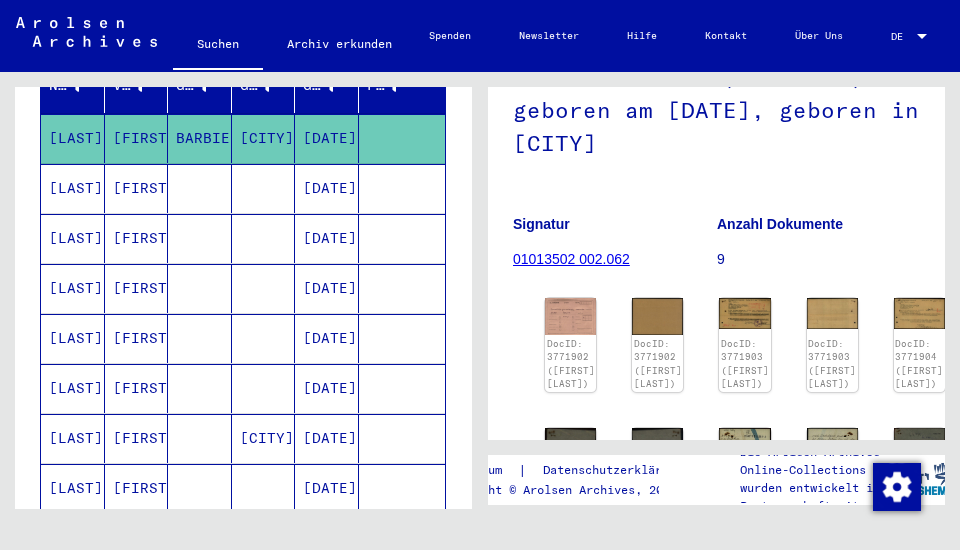 click on "[FIRST]" at bounding box center (137, 238) 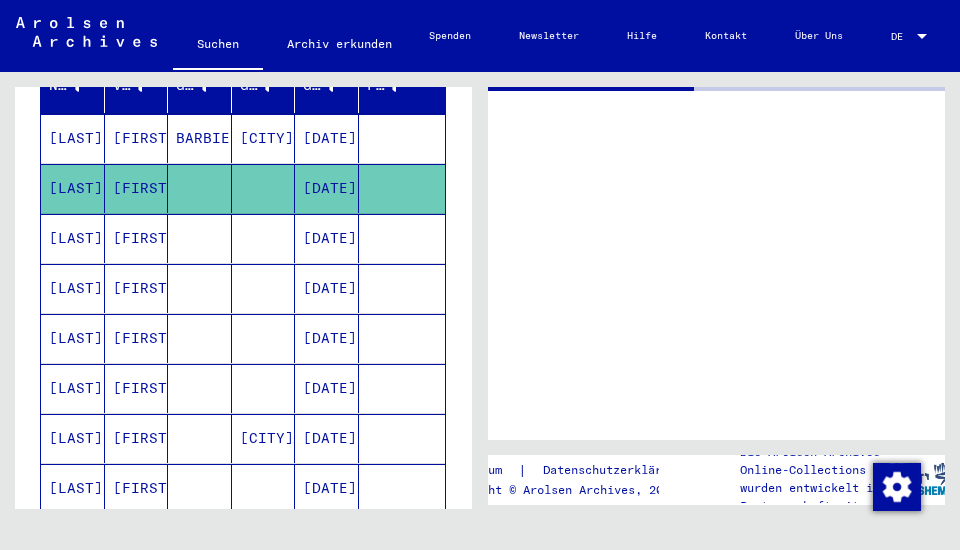 scroll, scrollTop: 0, scrollLeft: 0, axis: both 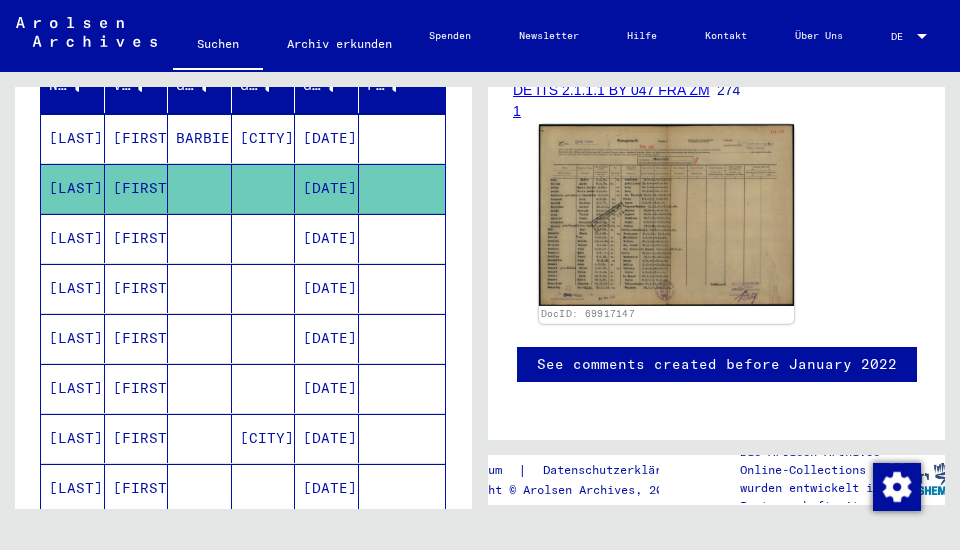 click 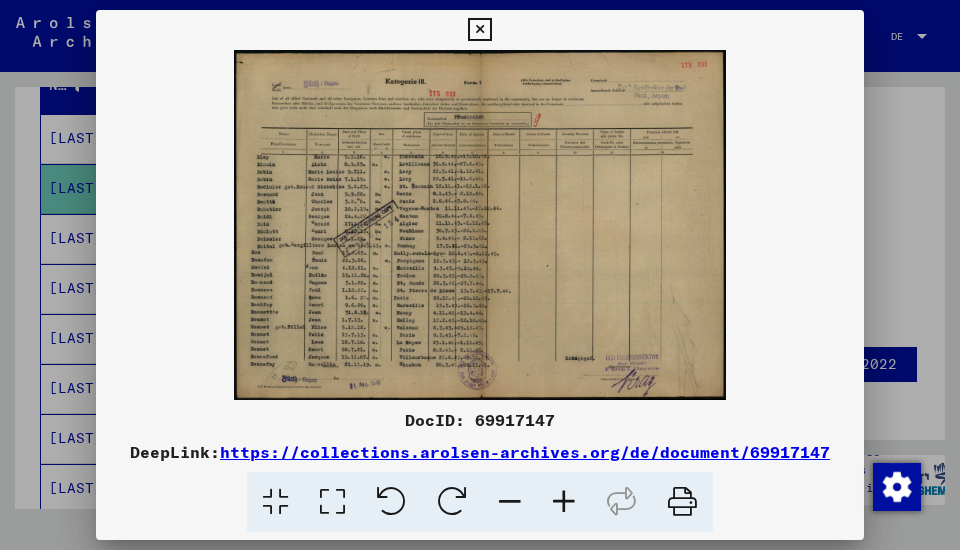 click at bounding box center [479, 30] 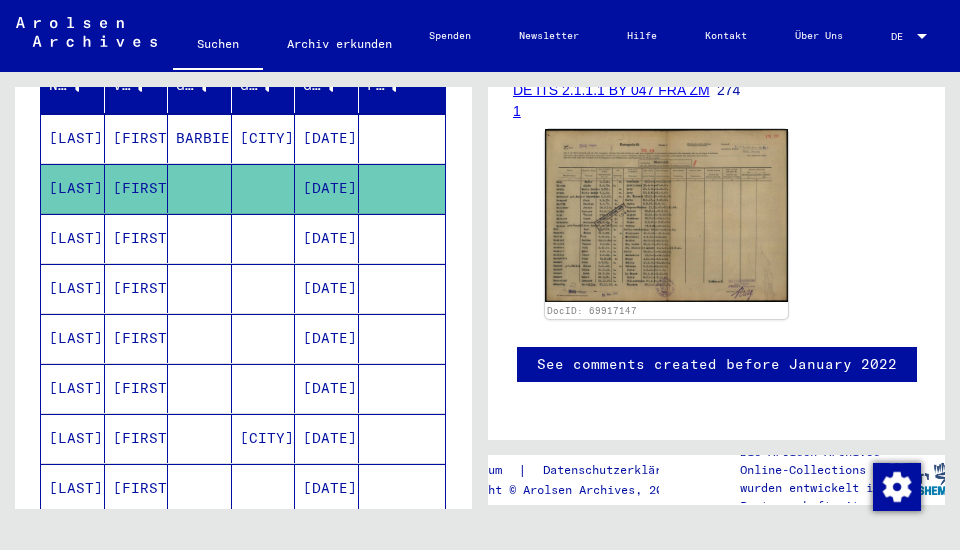 click on "[FIRST]" at bounding box center (137, 288) 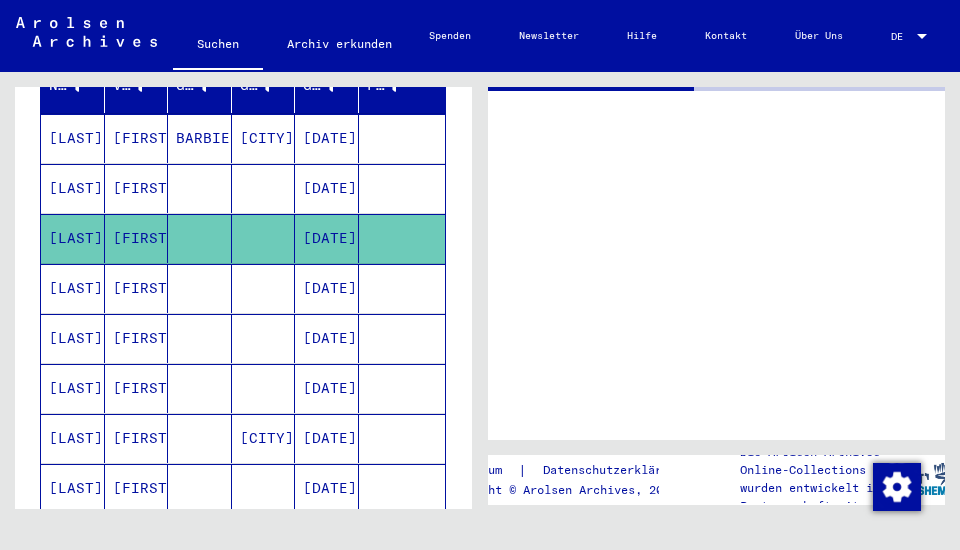 scroll, scrollTop: 0, scrollLeft: 0, axis: both 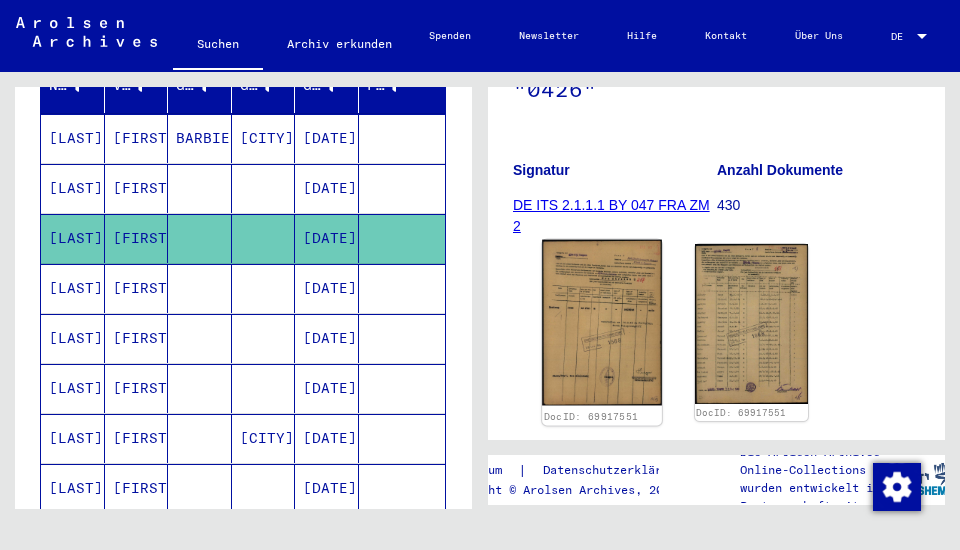 click 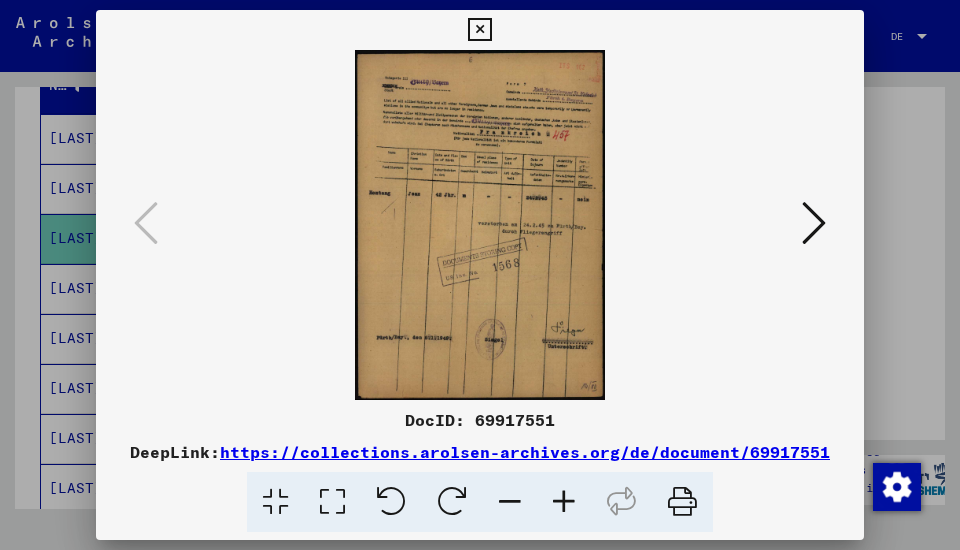 click at bounding box center [814, 223] 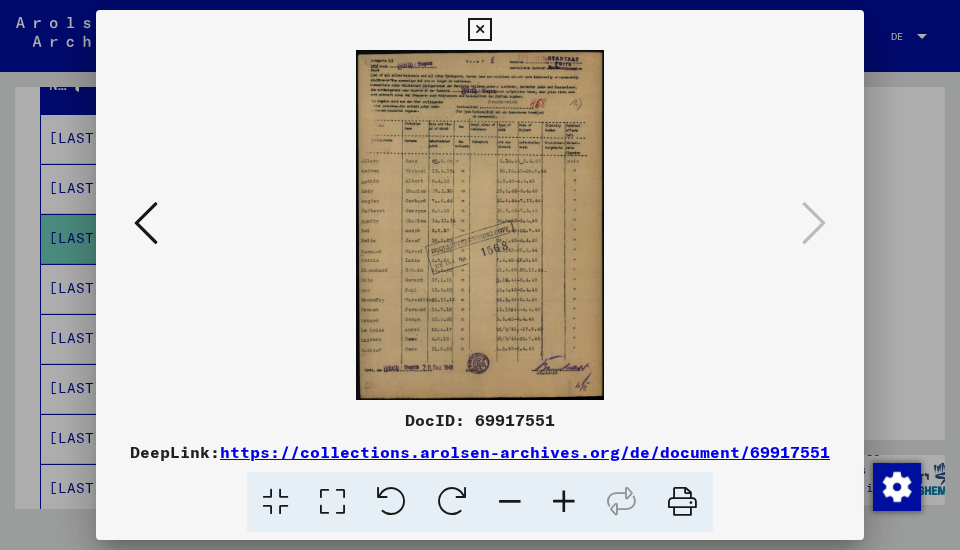 click at bounding box center (479, 30) 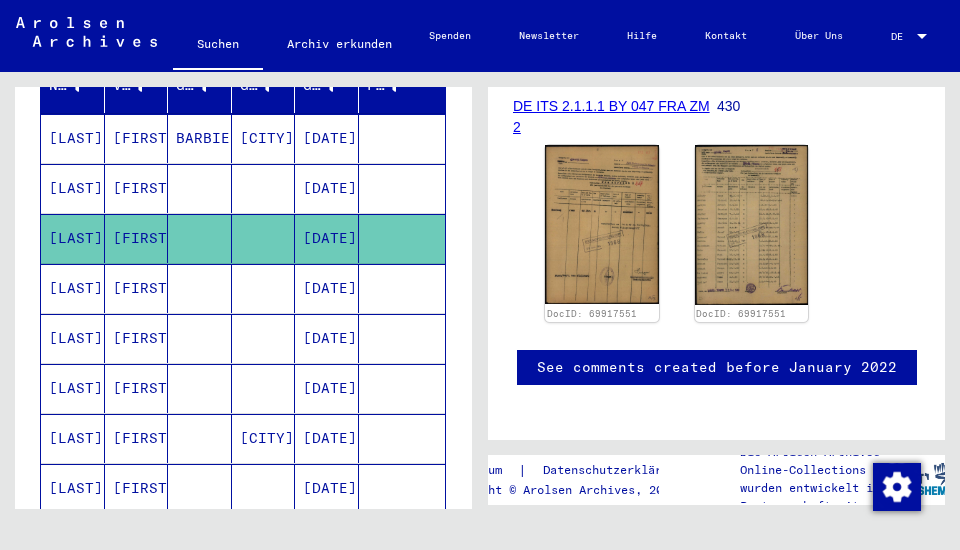 scroll, scrollTop: 457, scrollLeft: 0, axis: vertical 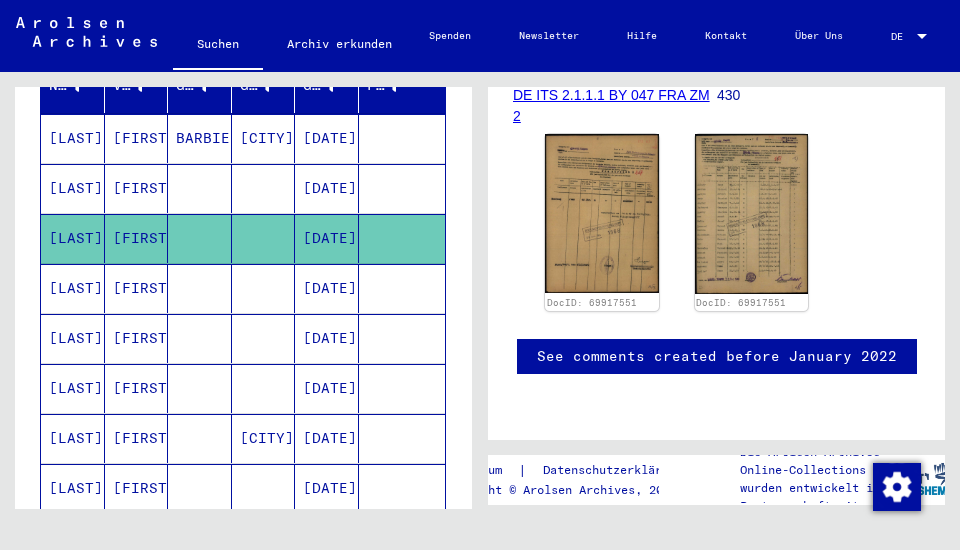 click on "[FIRST]" at bounding box center [137, 338] 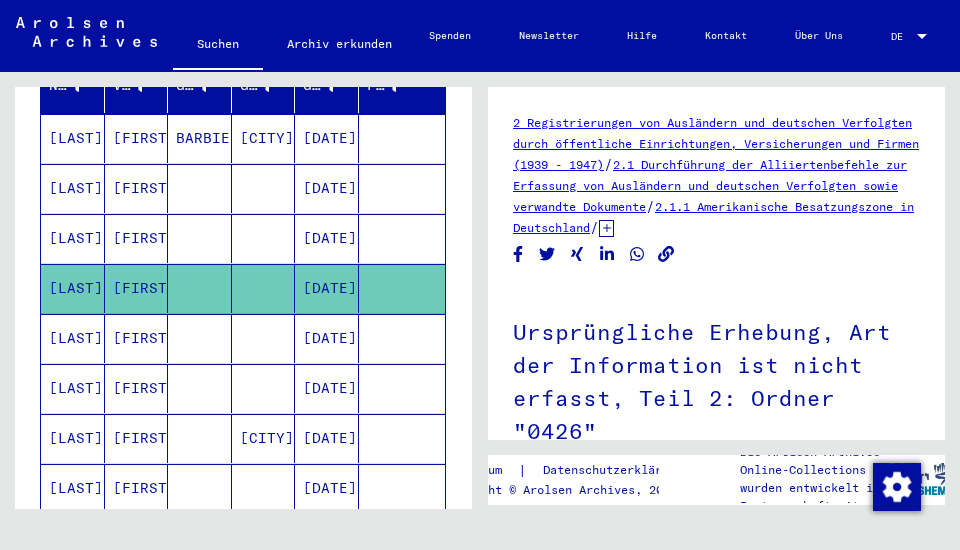 scroll, scrollTop: 0, scrollLeft: 0, axis: both 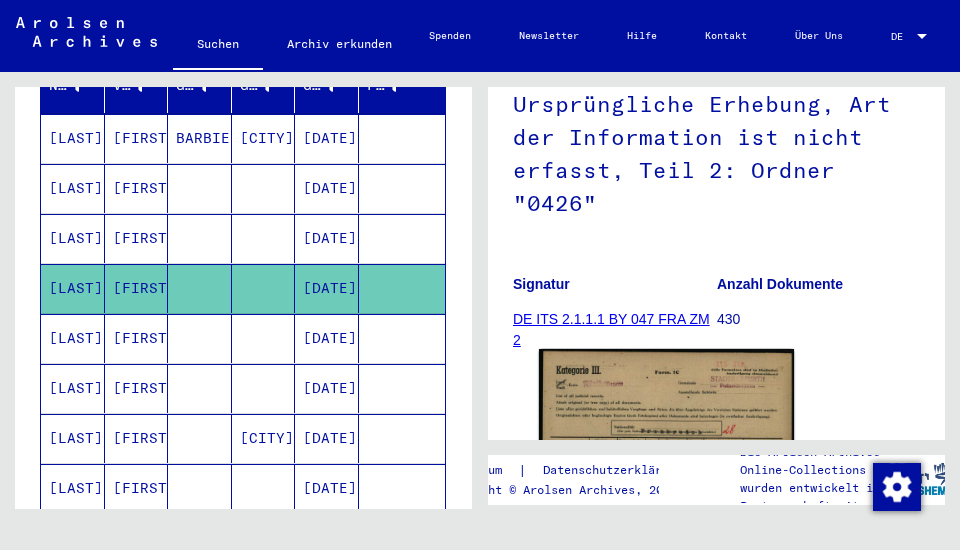 click 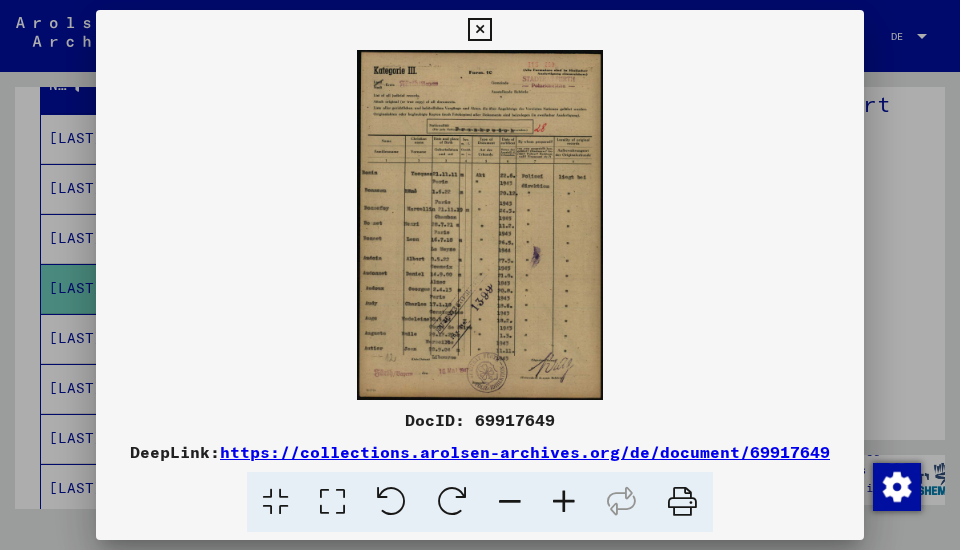 drag, startPoint x: 482, startPoint y: 25, endPoint x: 341, endPoint y: 272, distance: 284.41168 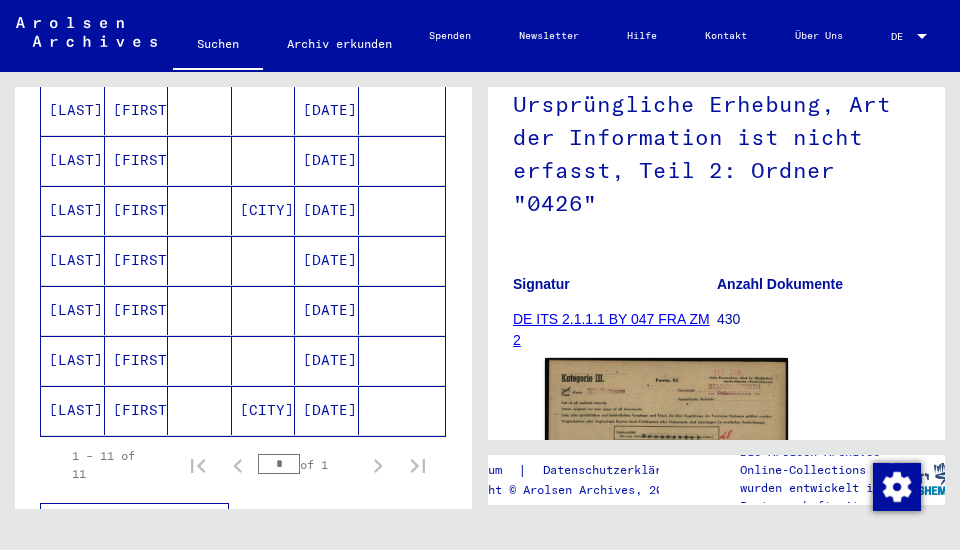scroll, scrollTop: 810, scrollLeft: 0, axis: vertical 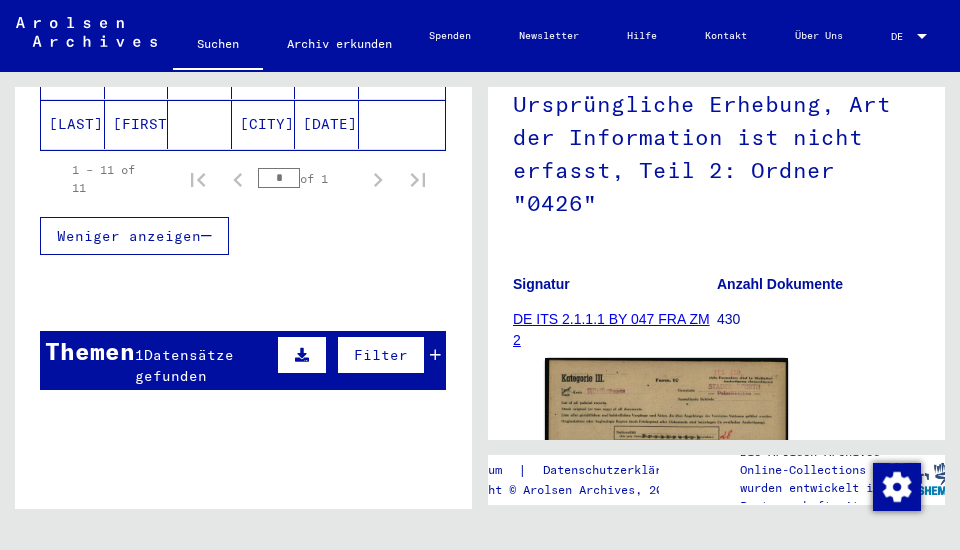 drag, startPoint x: 173, startPoint y: 330, endPoint x: 174, endPoint y: 345, distance: 15.033297 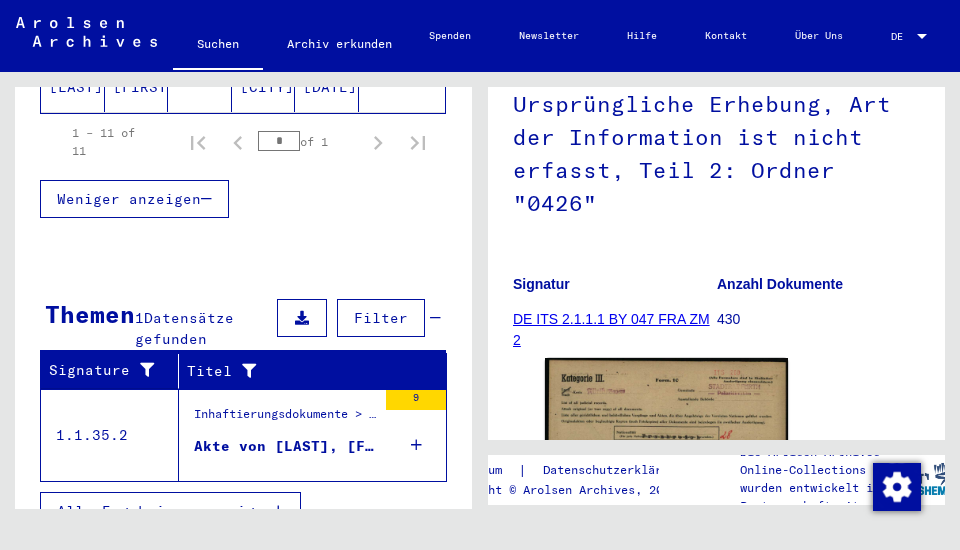 scroll, scrollTop: 862, scrollLeft: 0, axis: vertical 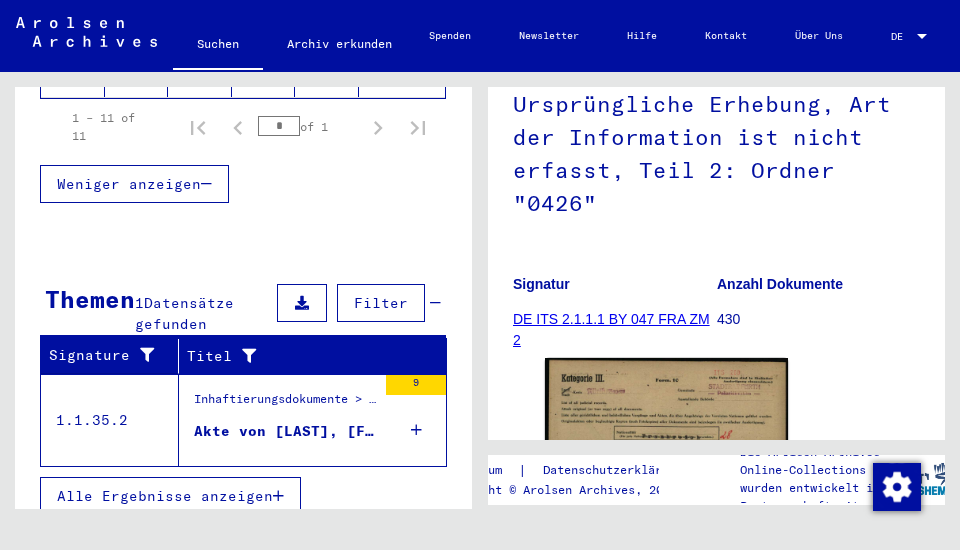 click on "Inhaftierungsdokumente > Lager und Ghettos > Konzentrationslager Ravensbrück > Individuelle Unterlagen Ravensbrück > Individuelle Häftlingsunterlagen - KL Ravensbrück > Akten mit Namen ab BOGDANSKA" at bounding box center (285, 404) 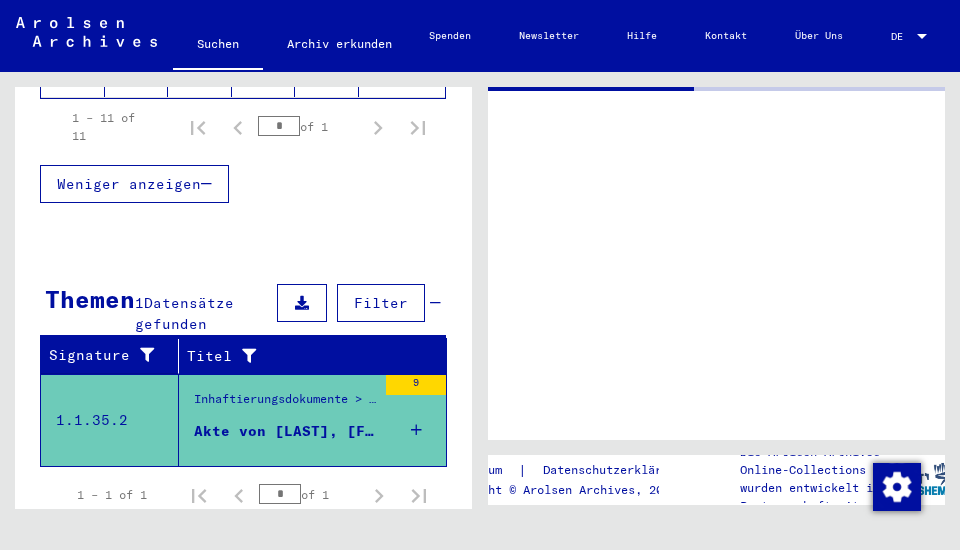 scroll, scrollTop: 0, scrollLeft: 0, axis: both 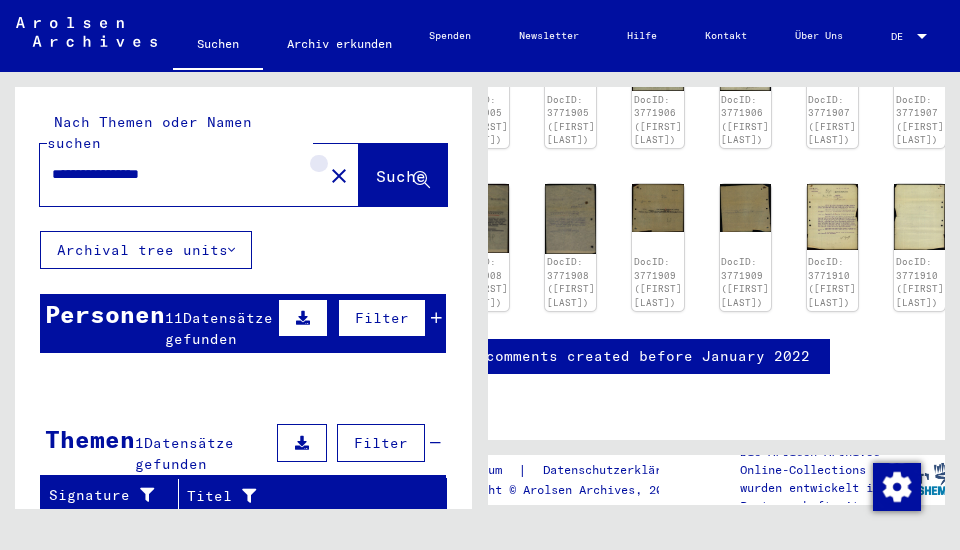 click on "close" 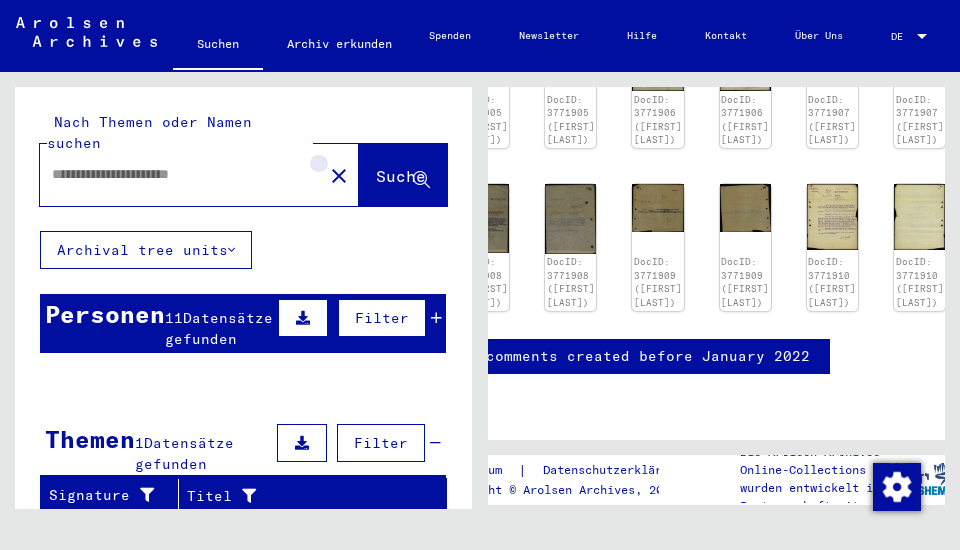 scroll, scrollTop: 0, scrollLeft: 0, axis: both 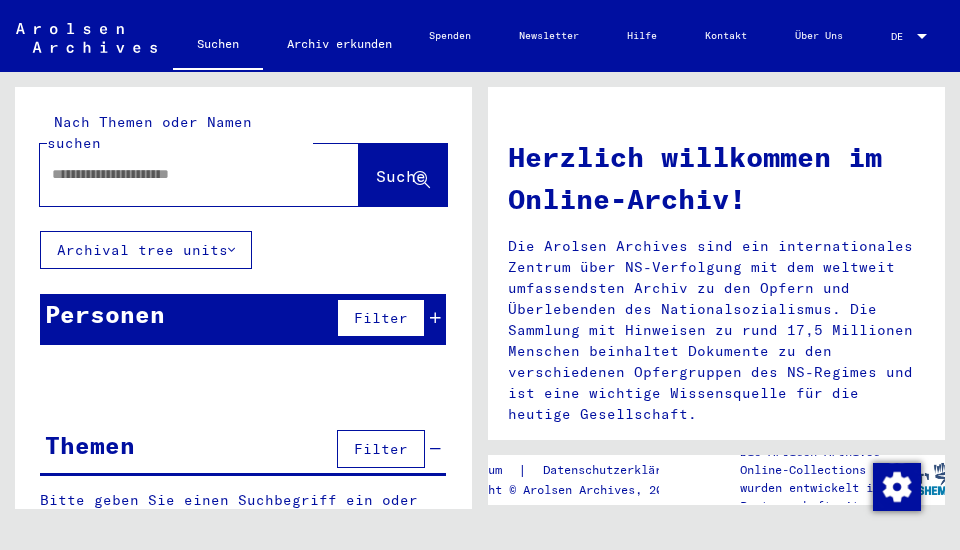 click at bounding box center [175, 174] 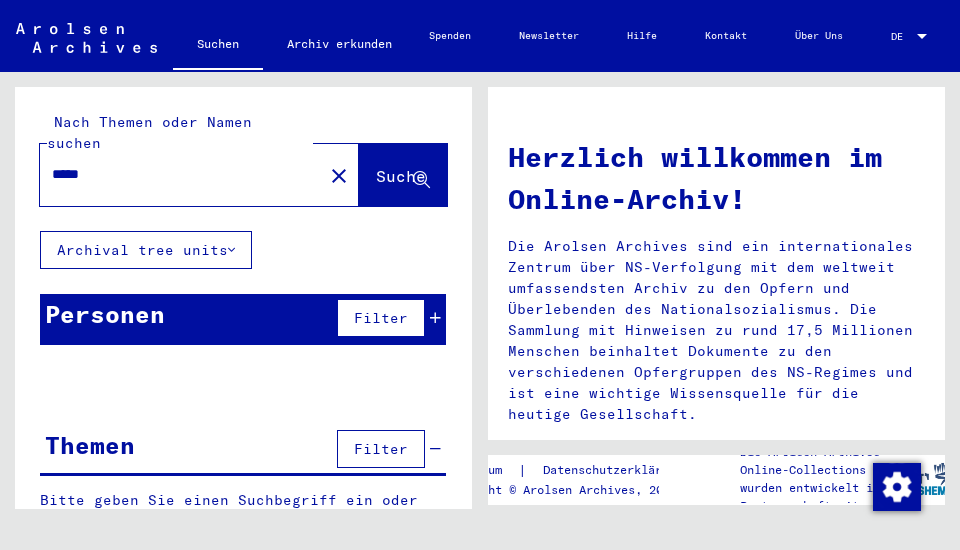 type on "*****" 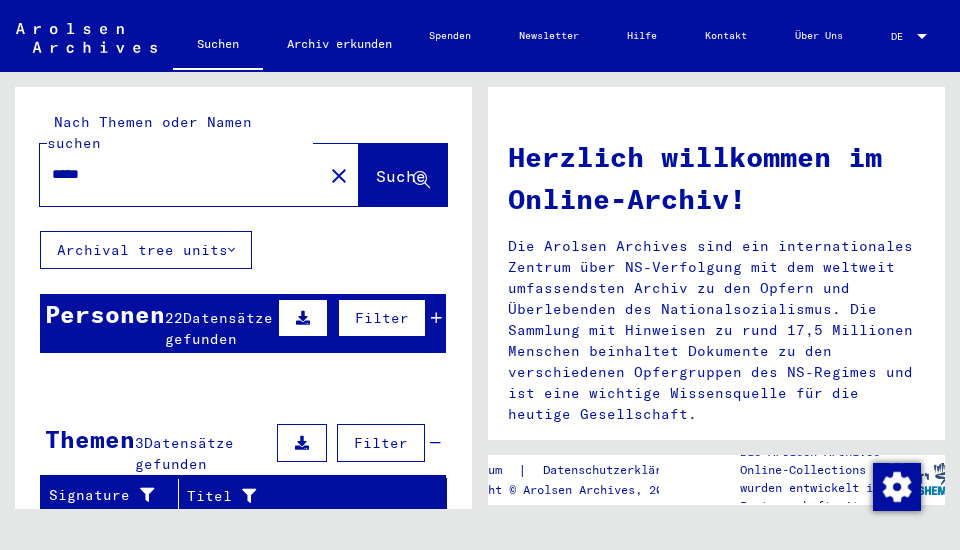click on "Datensätze gefunden" at bounding box center [219, 328] 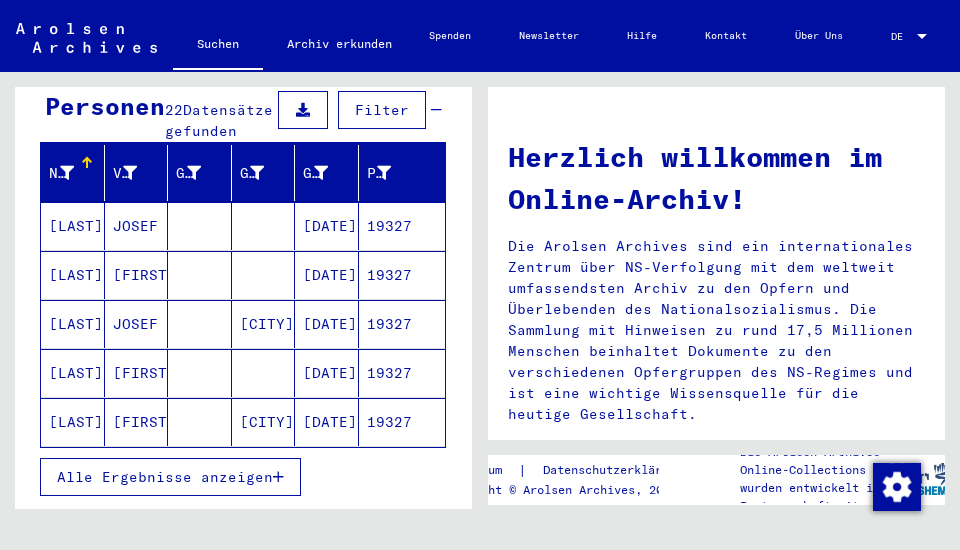 scroll, scrollTop: 228, scrollLeft: 0, axis: vertical 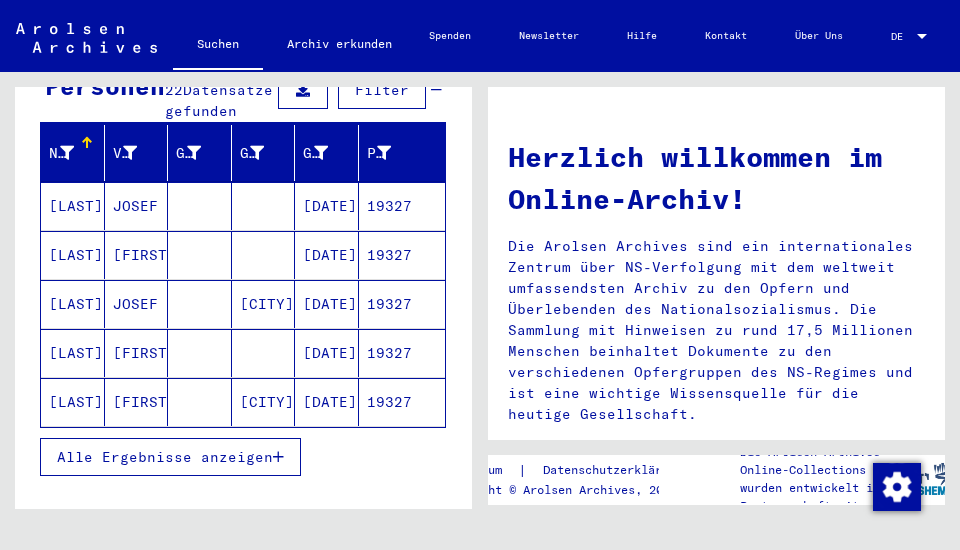 click on "Alle Ergebnisse anzeigen" at bounding box center (165, 457) 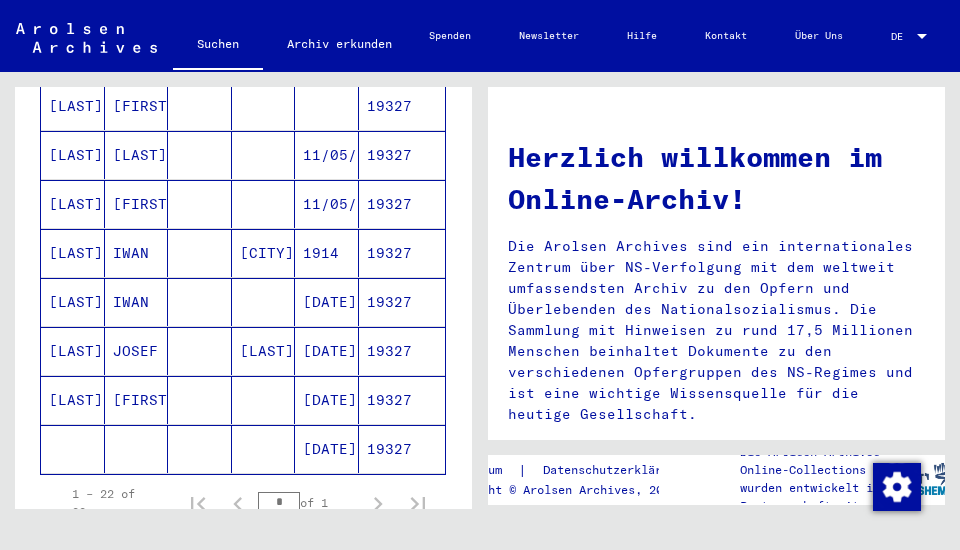 scroll, scrollTop: 1028, scrollLeft: 0, axis: vertical 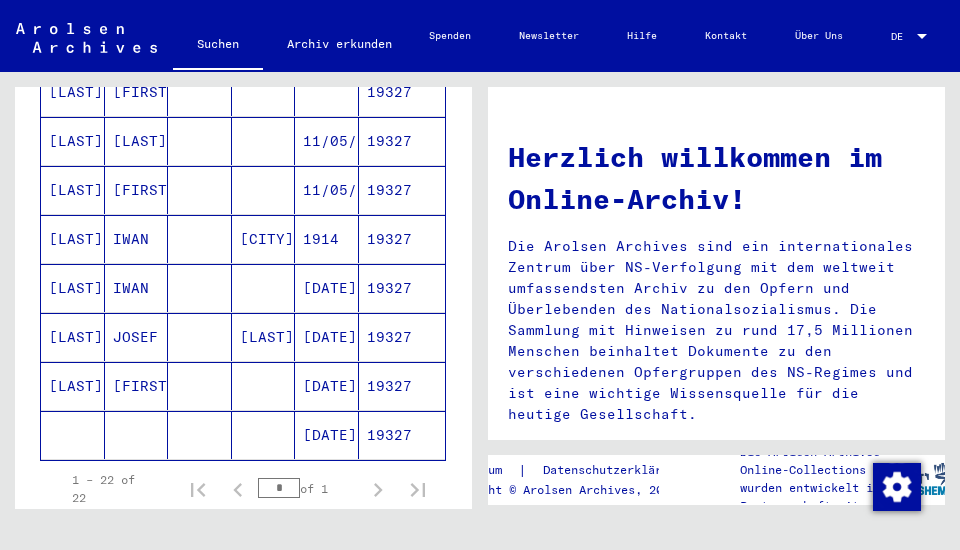 click on "19327" 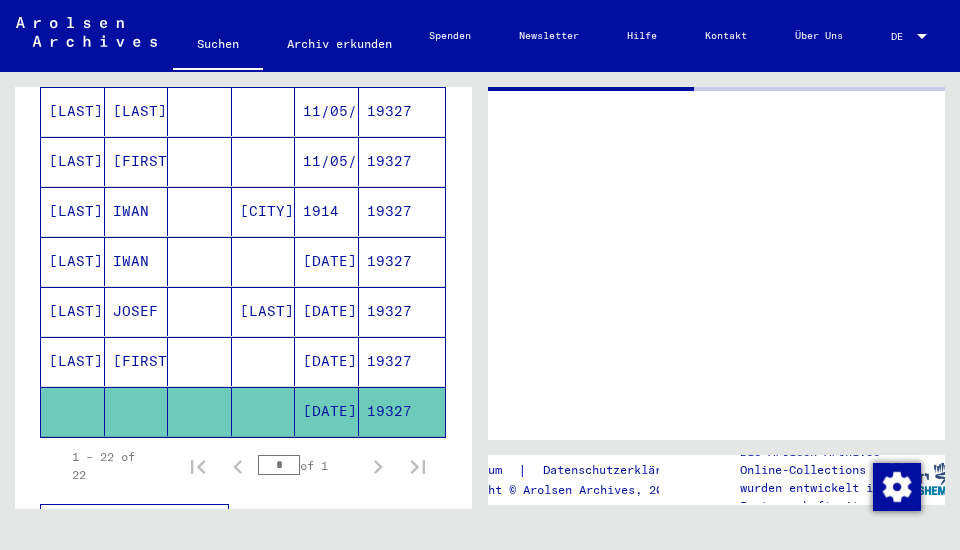 scroll, scrollTop: 1151, scrollLeft: 0, axis: vertical 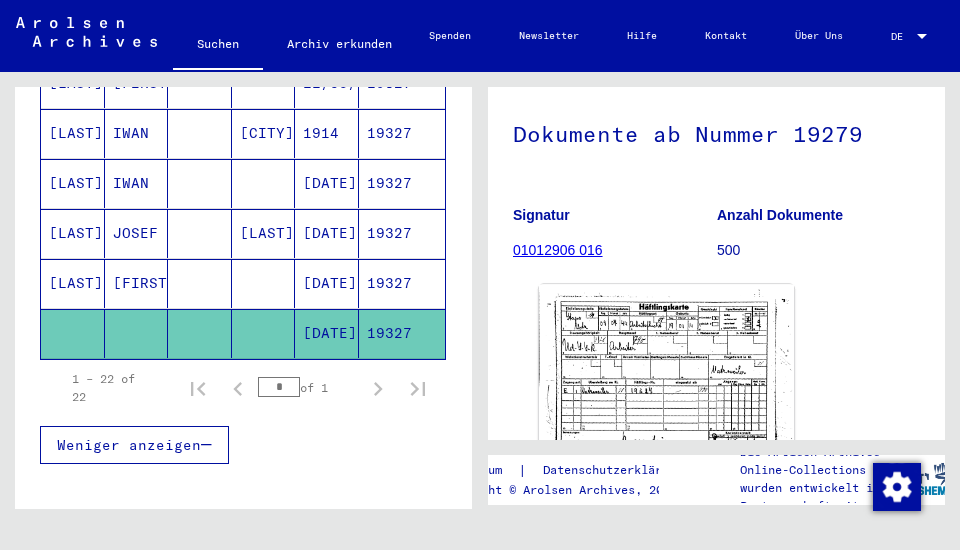click 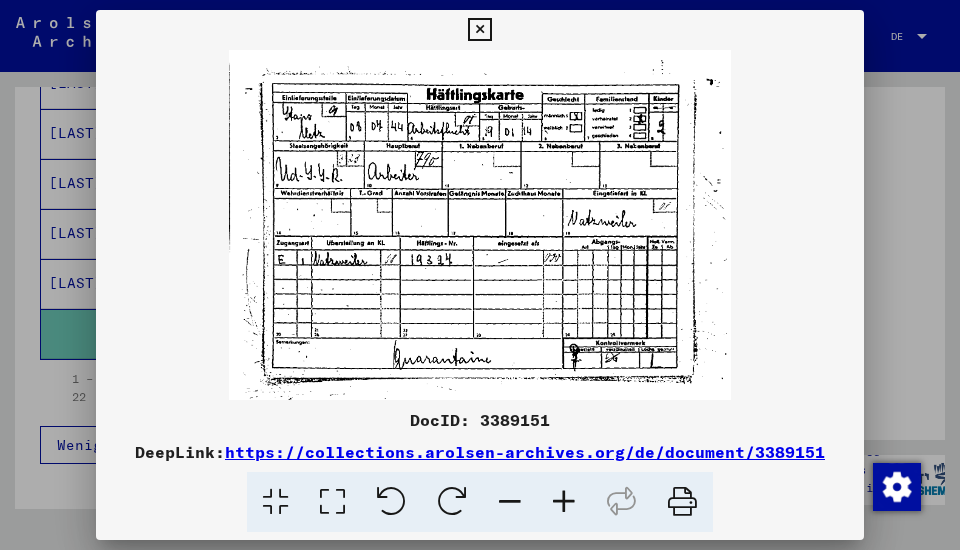 click at bounding box center [479, 30] 